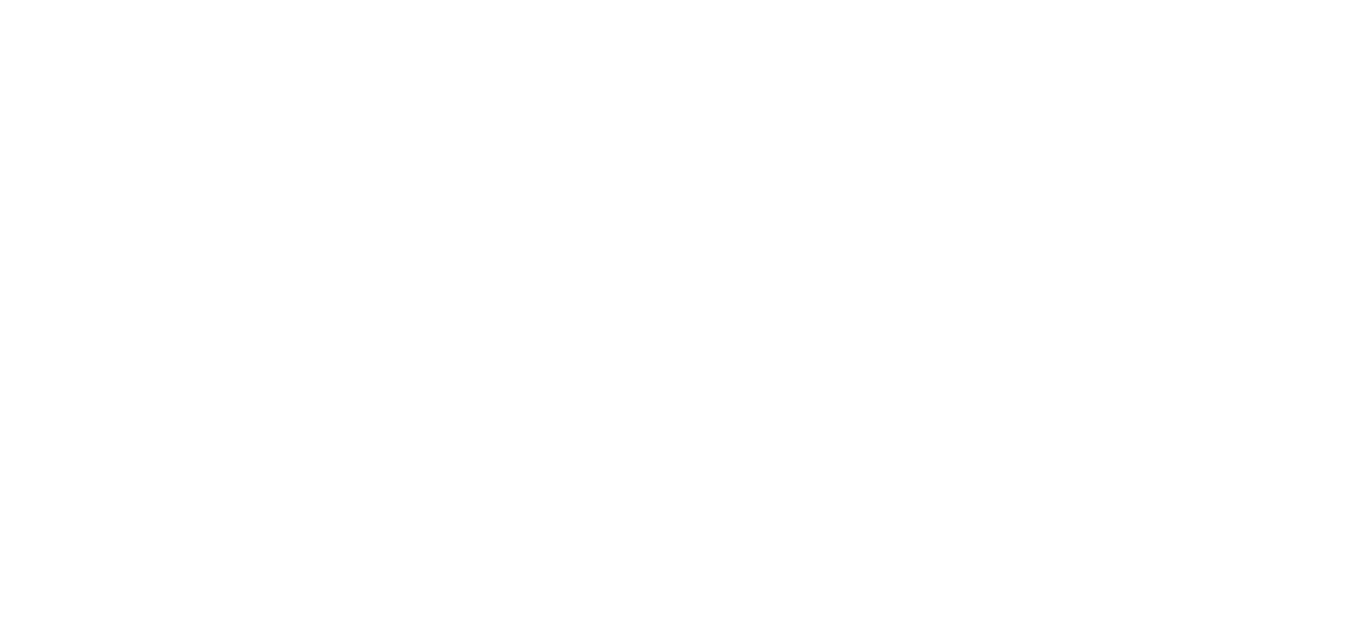 scroll, scrollTop: 0, scrollLeft: 0, axis: both 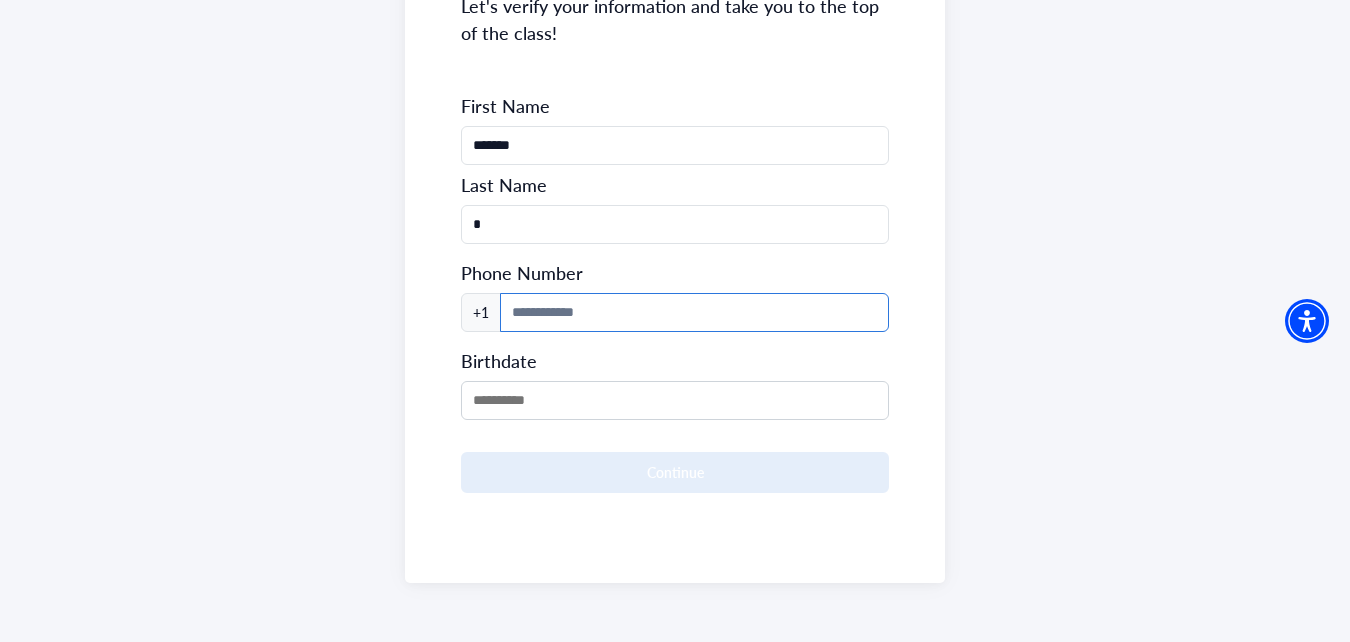 click at bounding box center (694, 312) 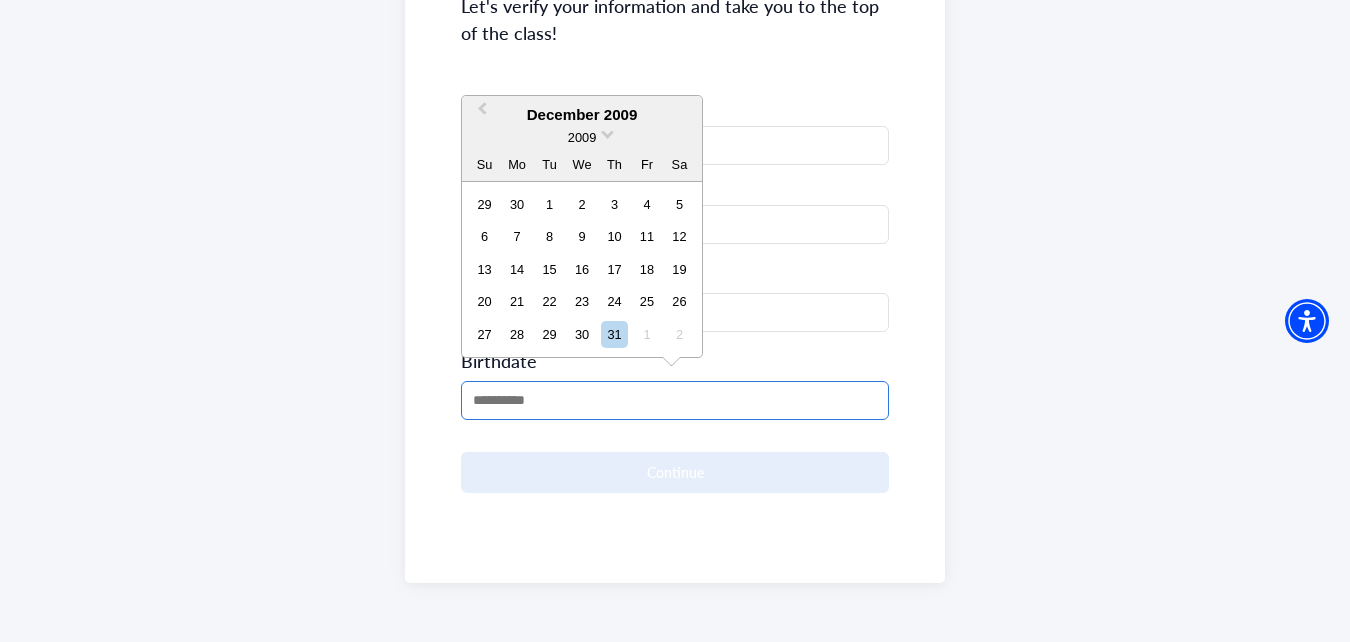 click at bounding box center [675, 400] 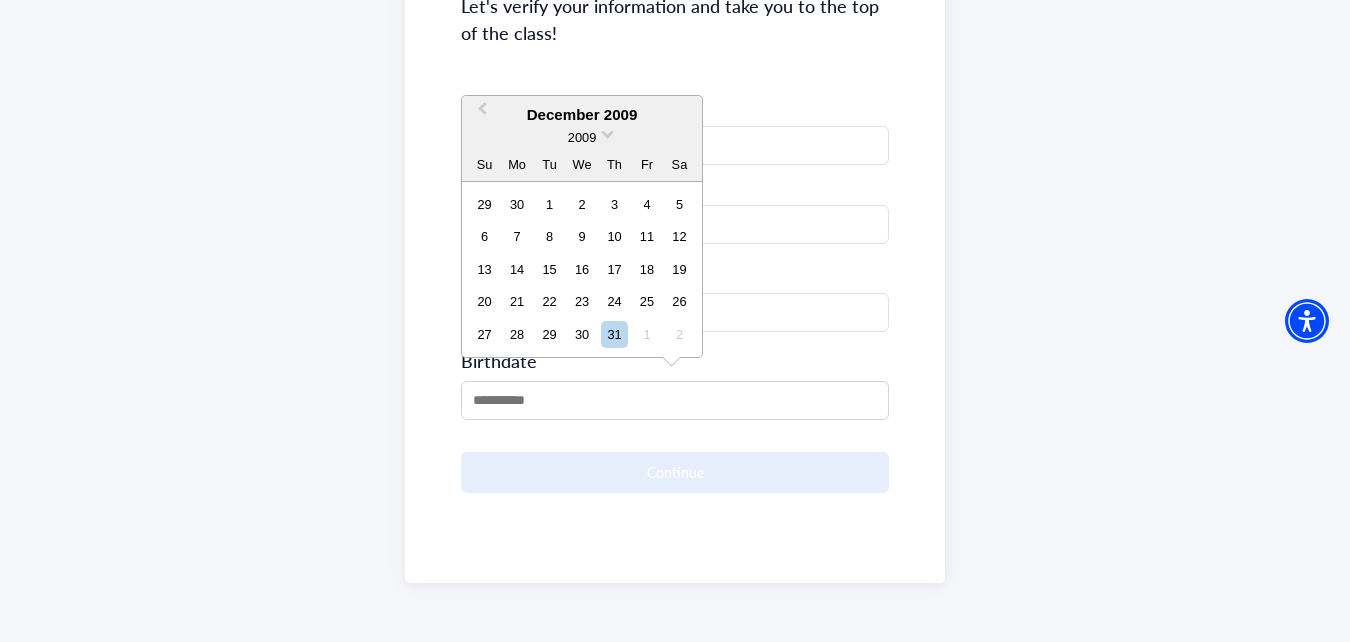 click on "2009" at bounding box center (582, 137) 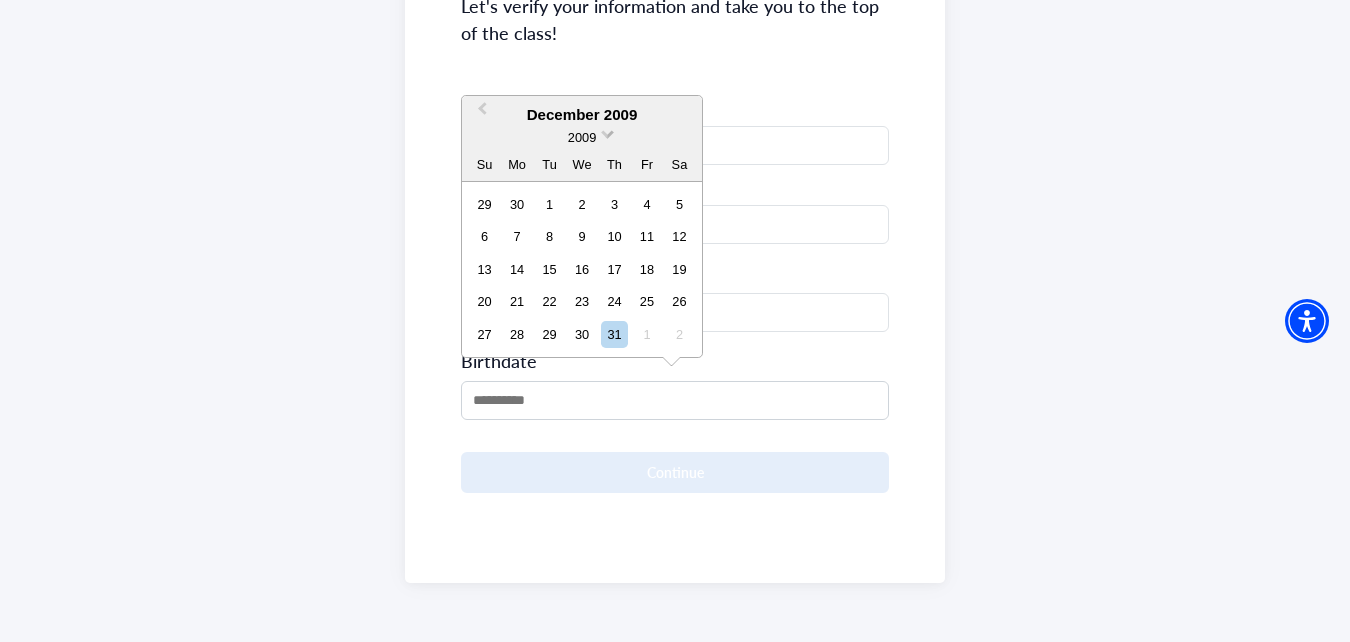 click at bounding box center [607, 132] 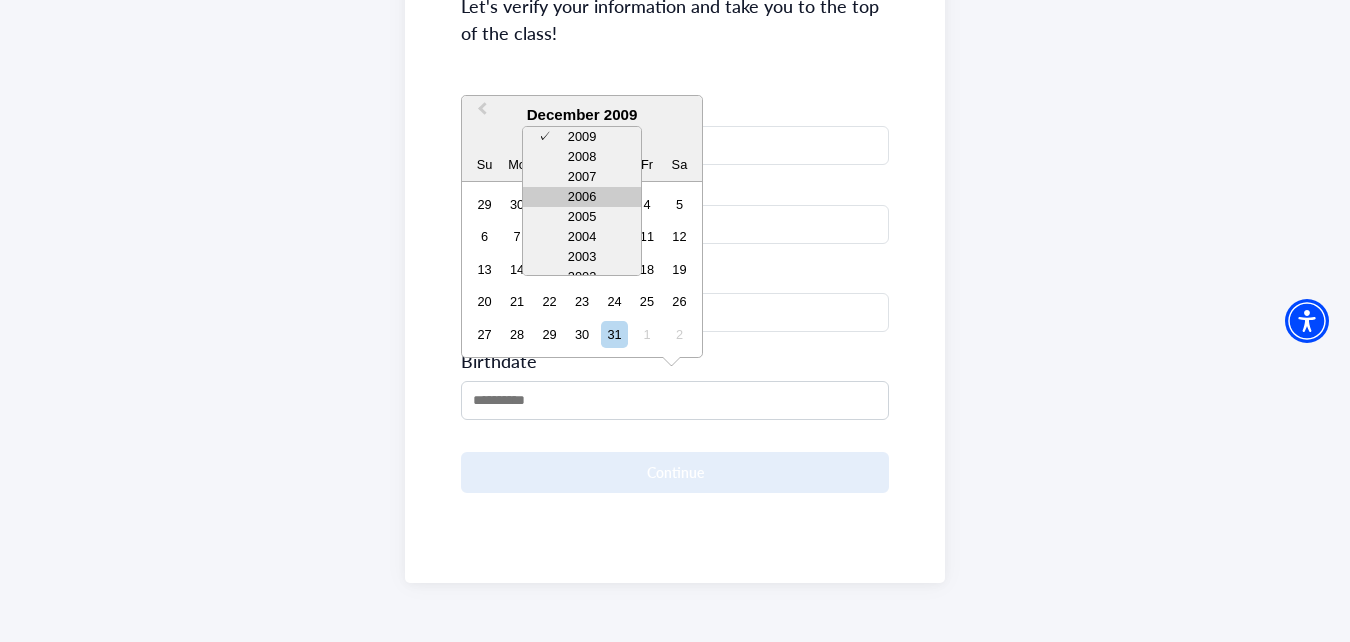 click on "2006" at bounding box center (582, 197) 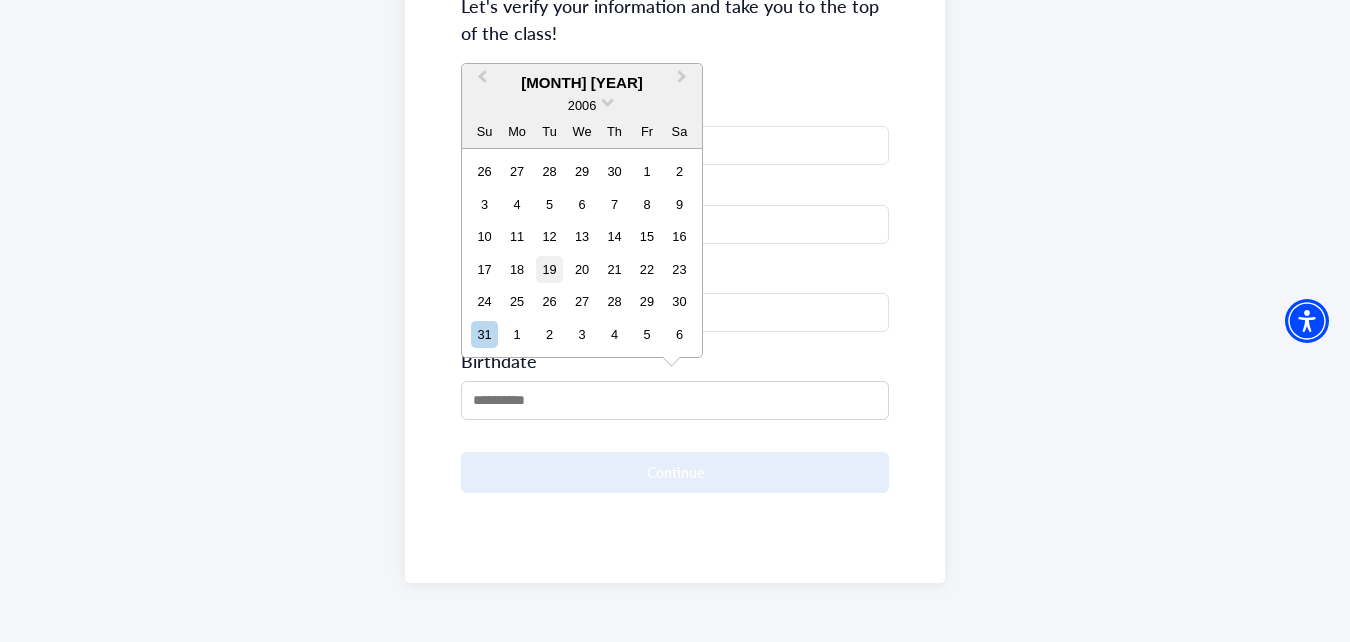 click on "19" at bounding box center (549, 269) 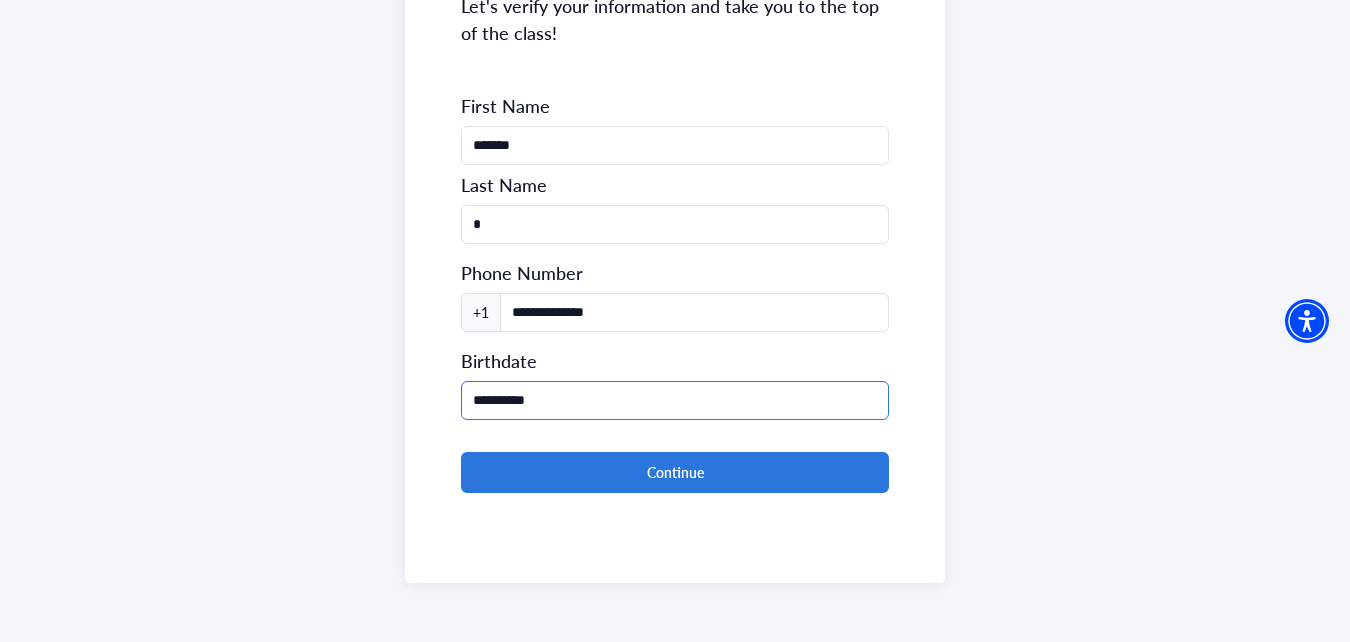 click on "**********" at bounding box center [675, 400] 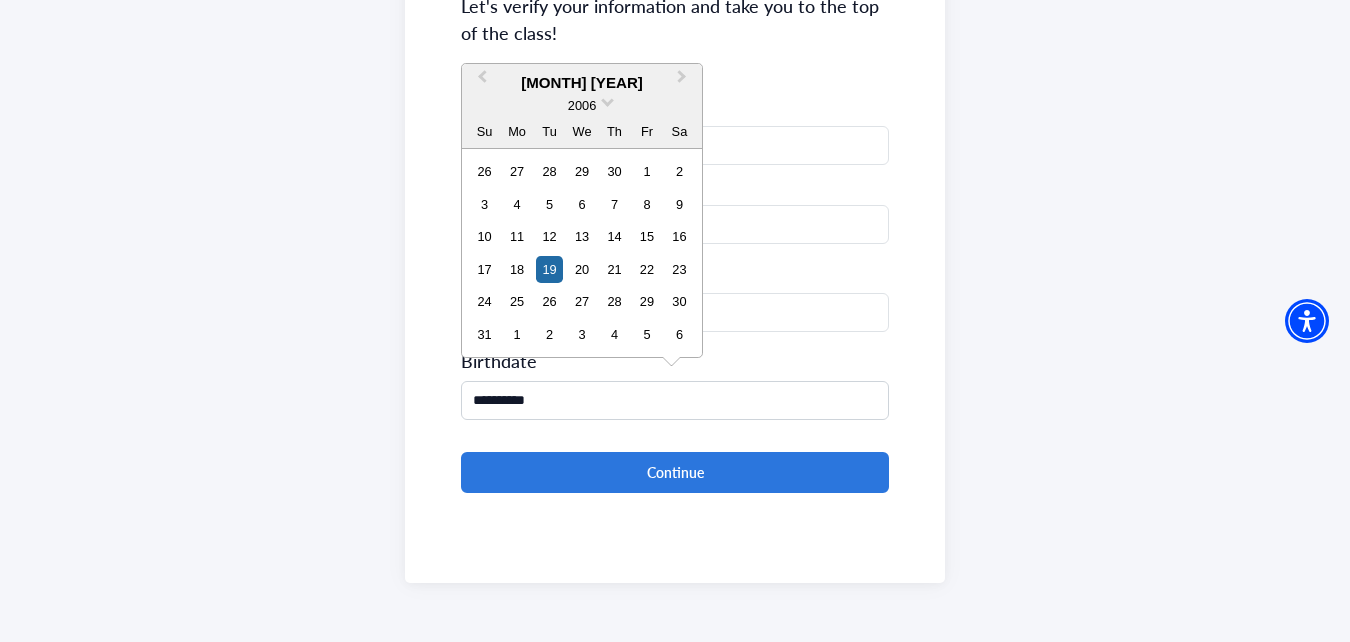 click on "December 2006" at bounding box center (582, 83) 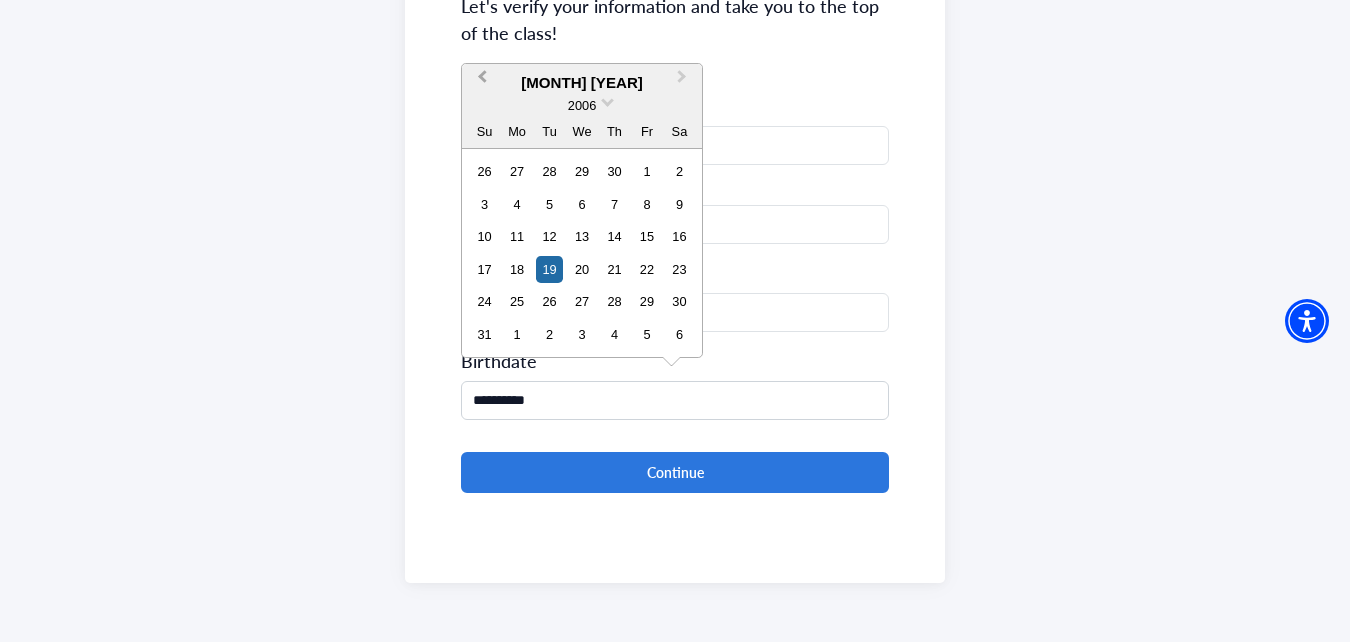click on "Previous Month" at bounding box center [482, 81] 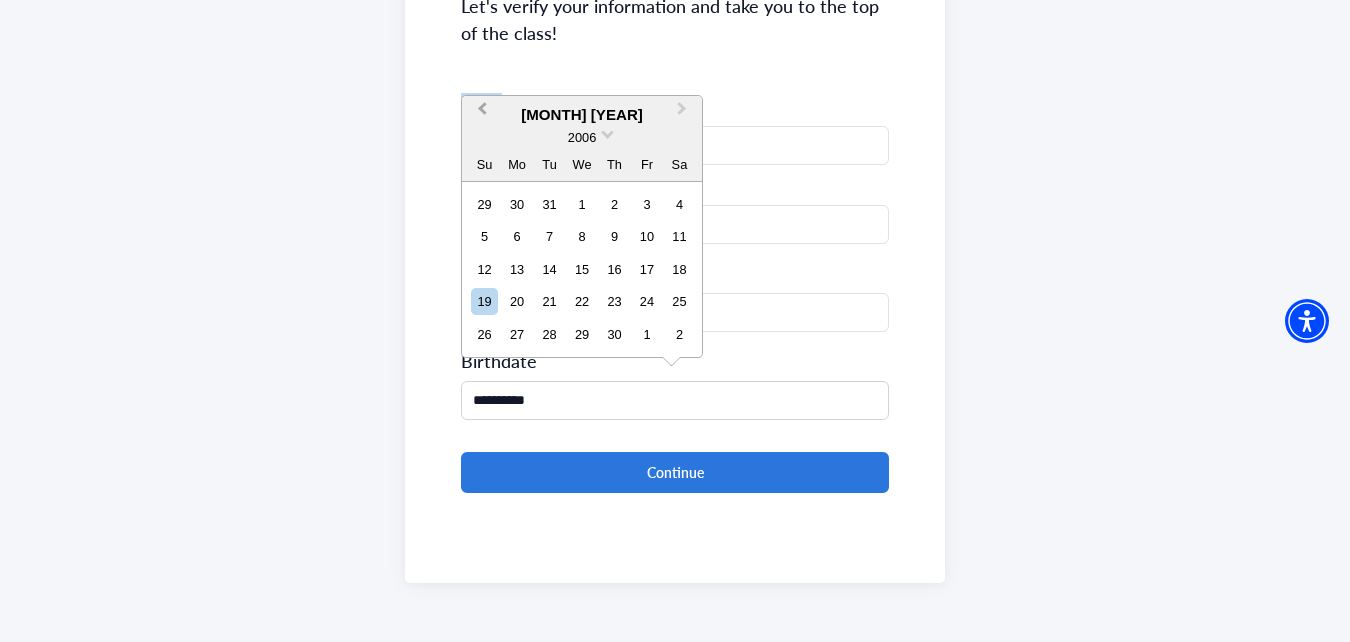 click on "**********" at bounding box center [675, 171] 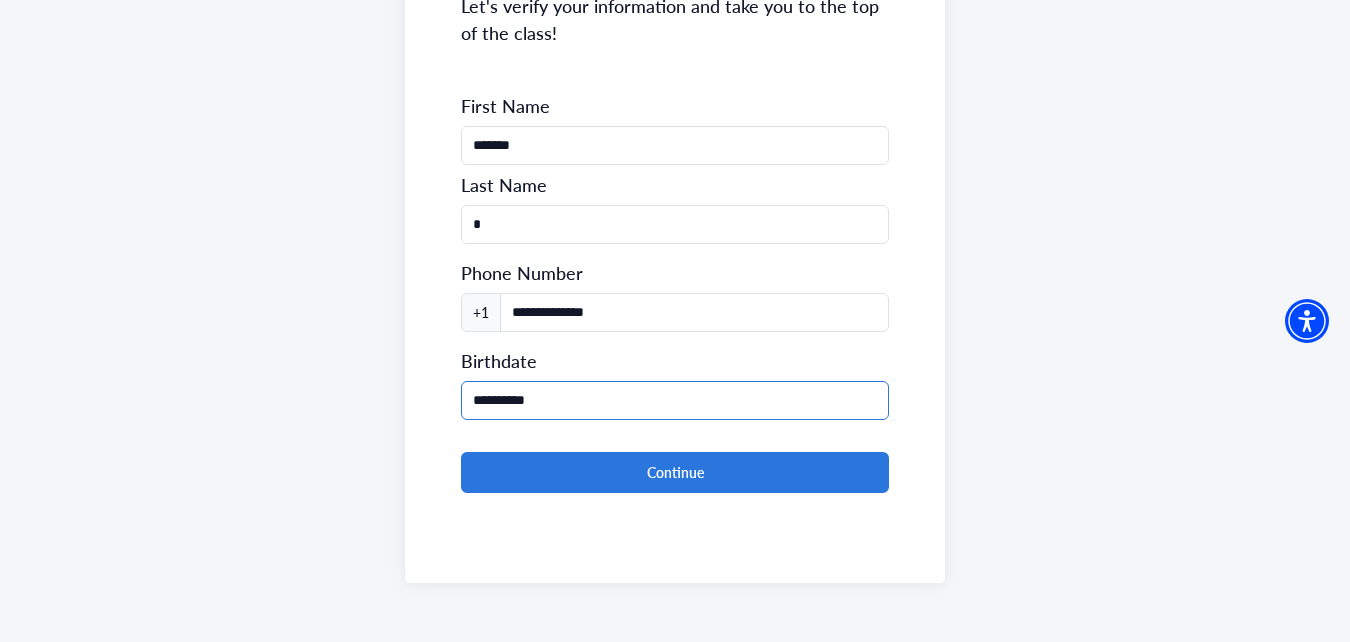 click on "**********" at bounding box center [675, 400] 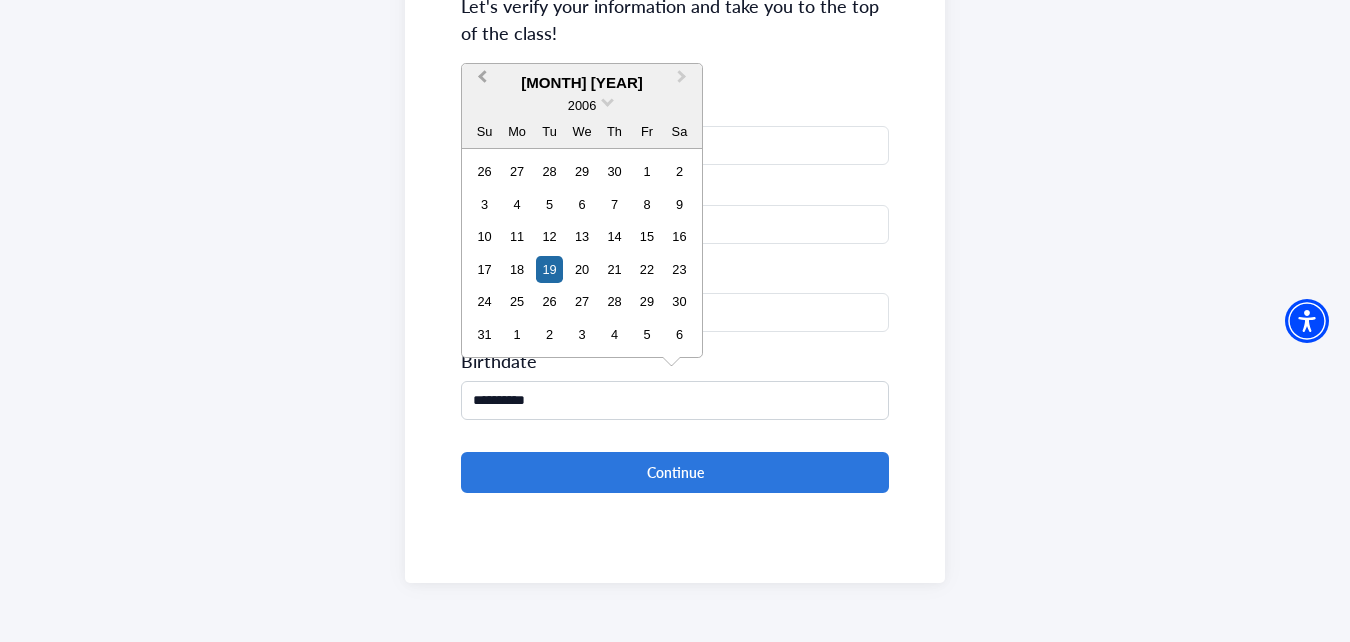 click on "Previous Month" at bounding box center (482, 81) 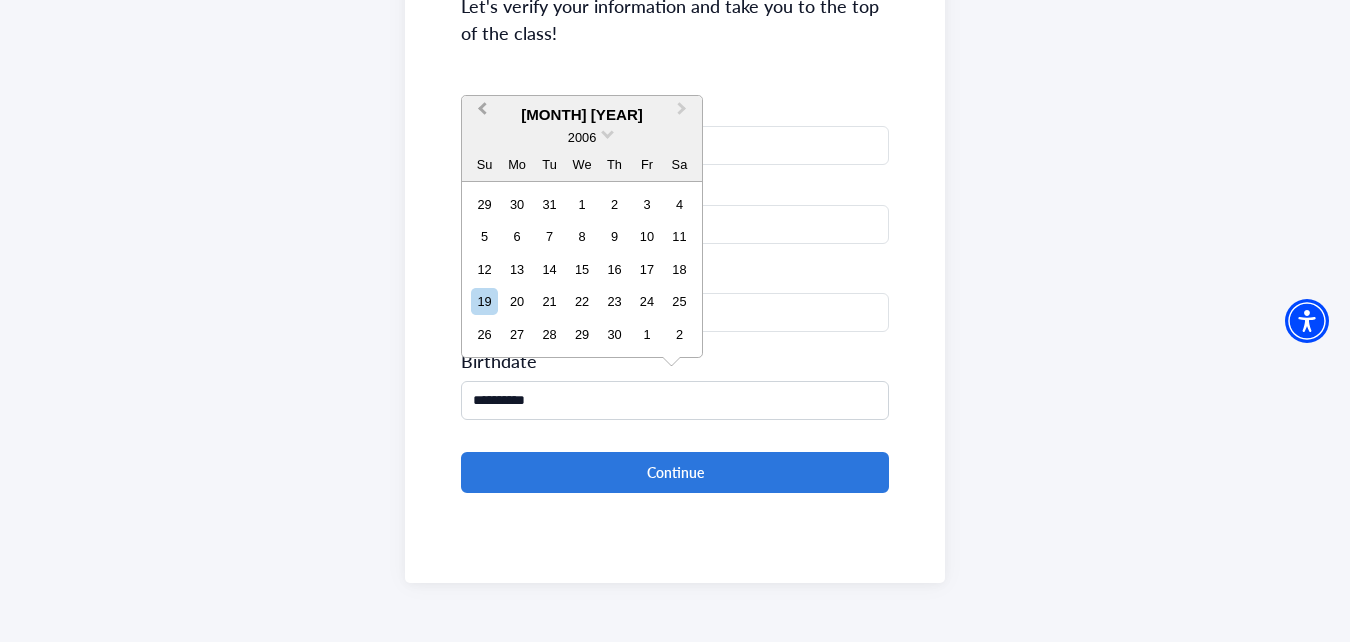 click on "Previous Month" at bounding box center [480, 114] 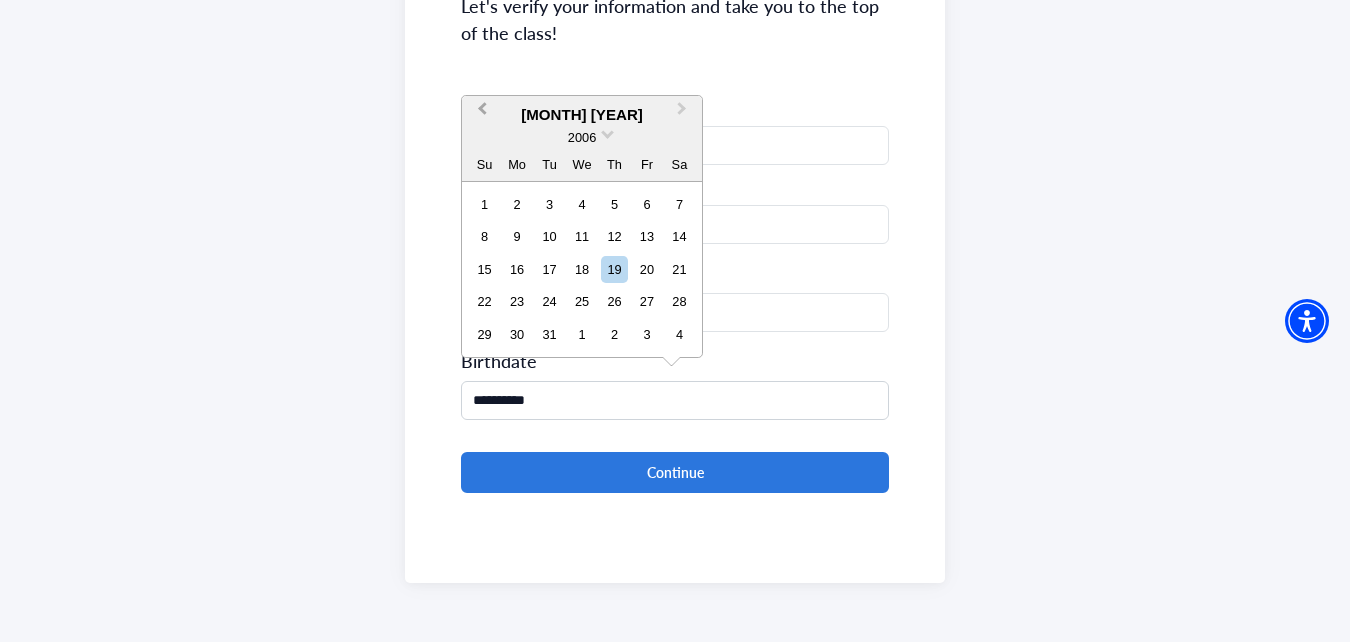 click on "Previous Month" at bounding box center (482, 113) 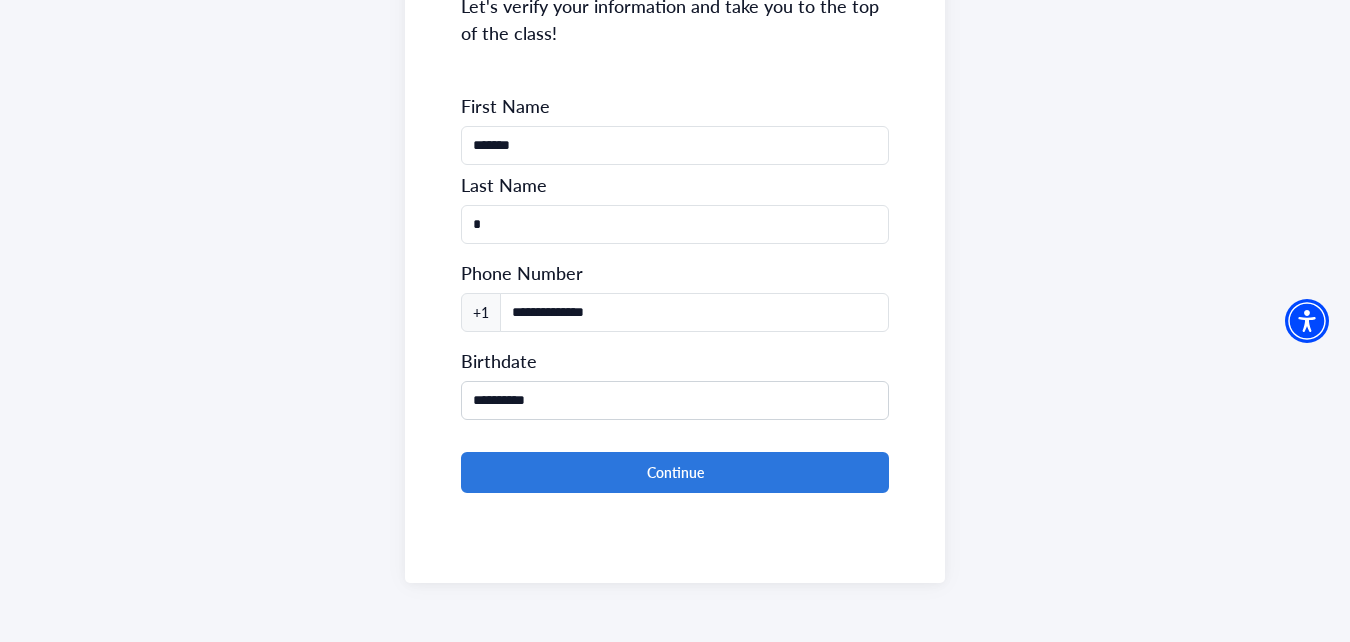 click on "**********" at bounding box center (675, 171) 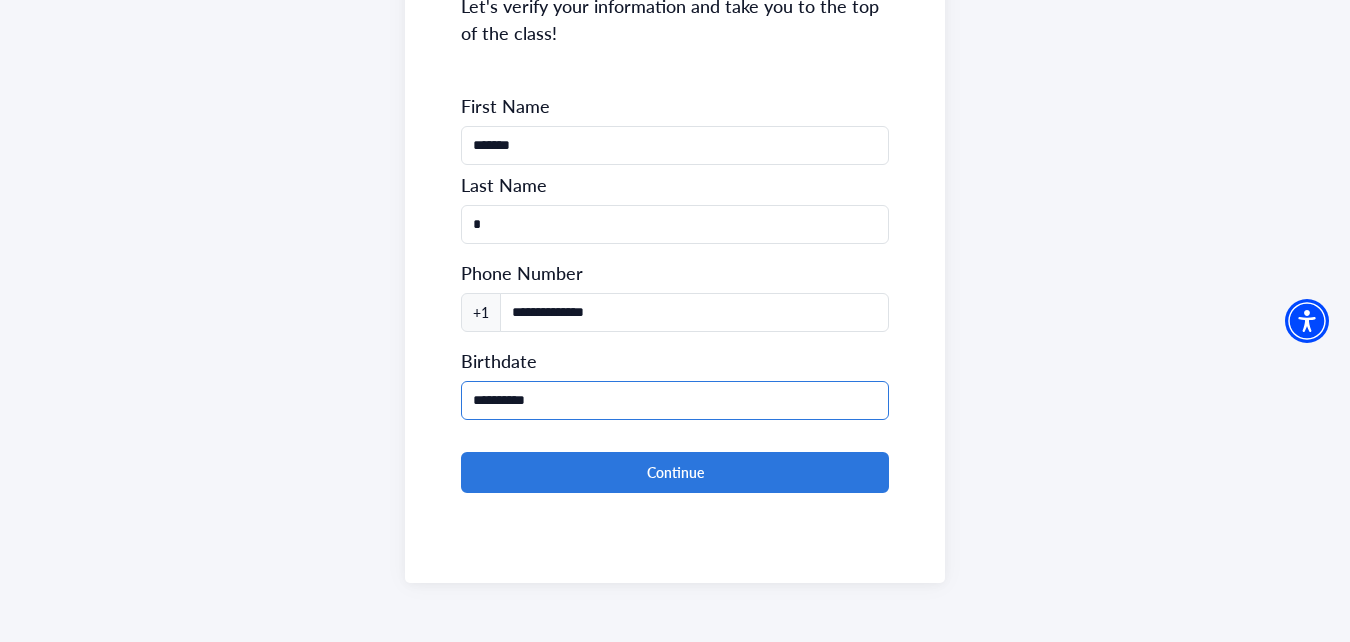 click on "**********" at bounding box center [675, 400] 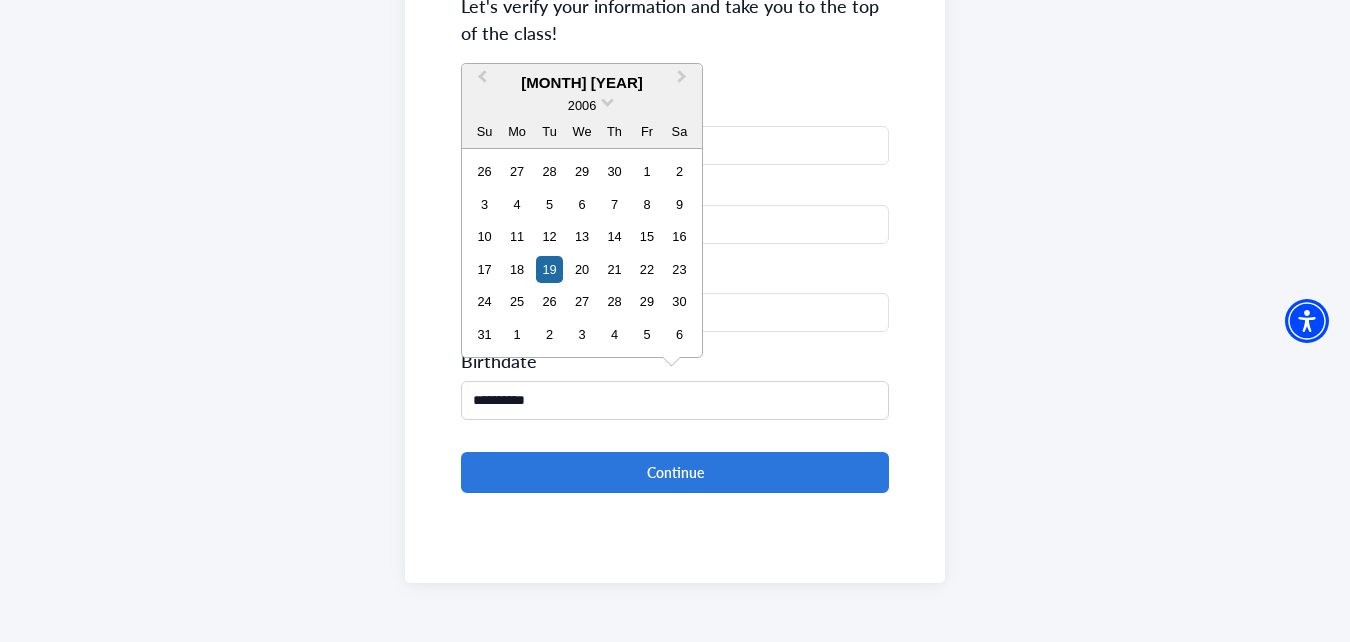 drag, startPoint x: 566, startPoint y: 391, endPoint x: 318, endPoint y: 400, distance: 248.16325 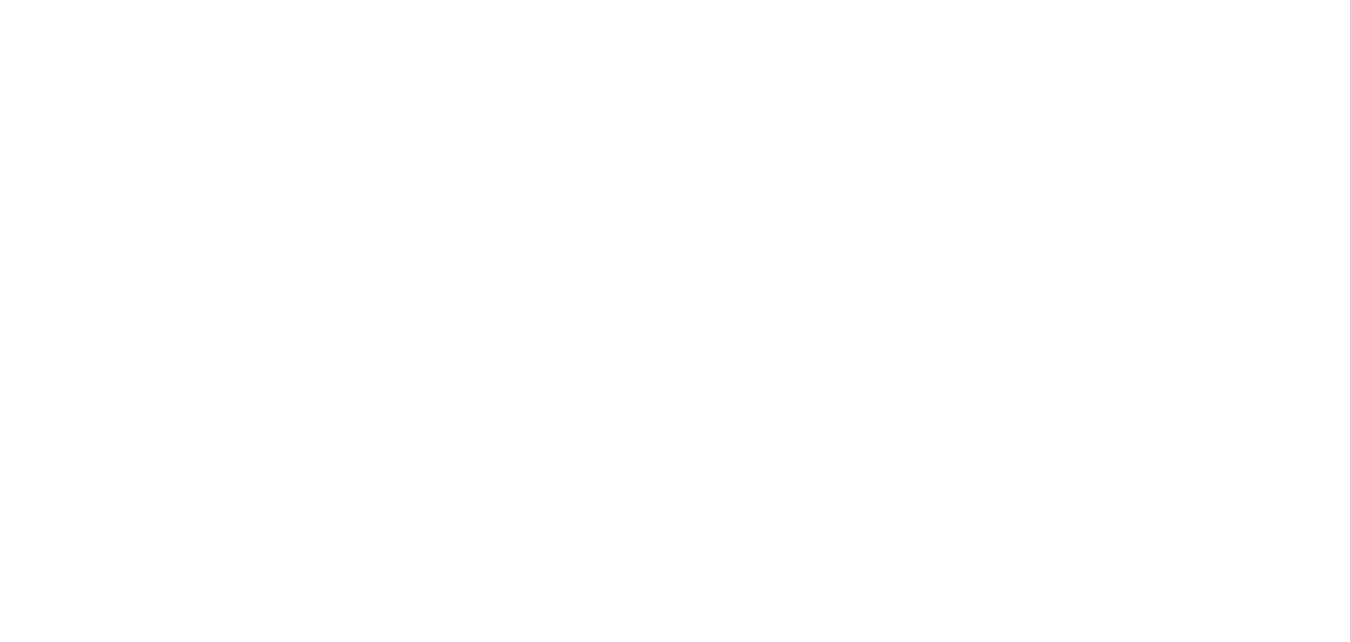scroll, scrollTop: 0, scrollLeft: 0, axis: both 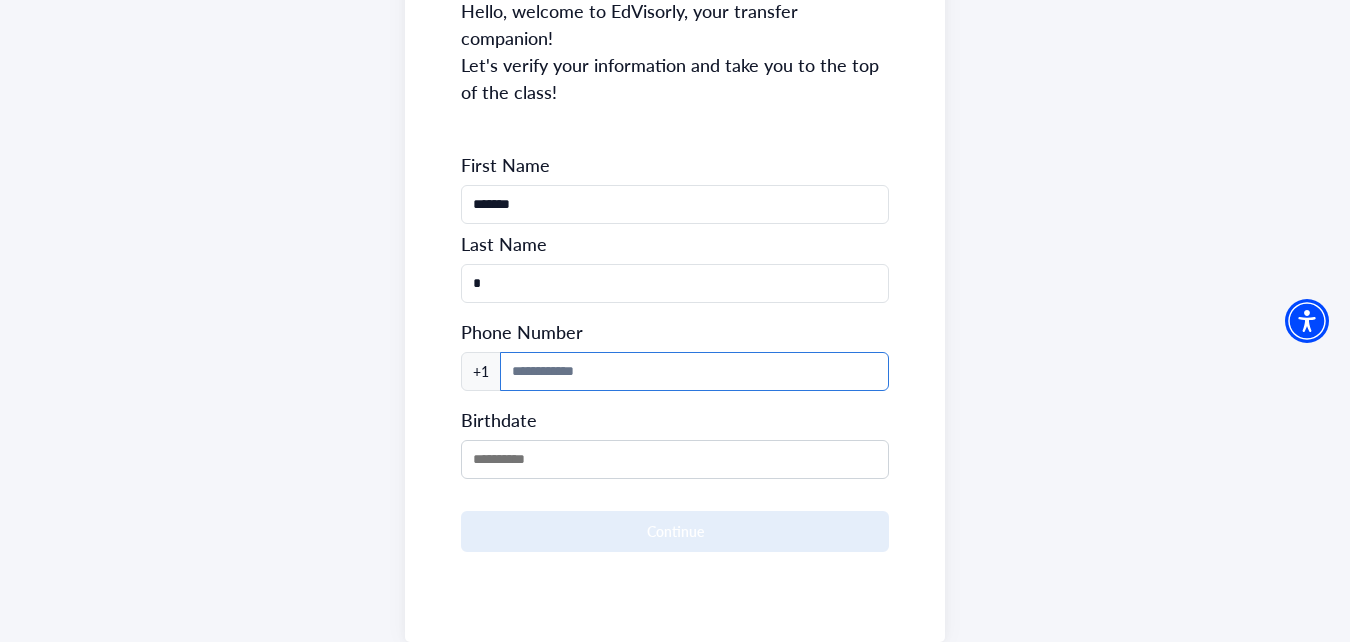 click at bounding box center (694, 371) 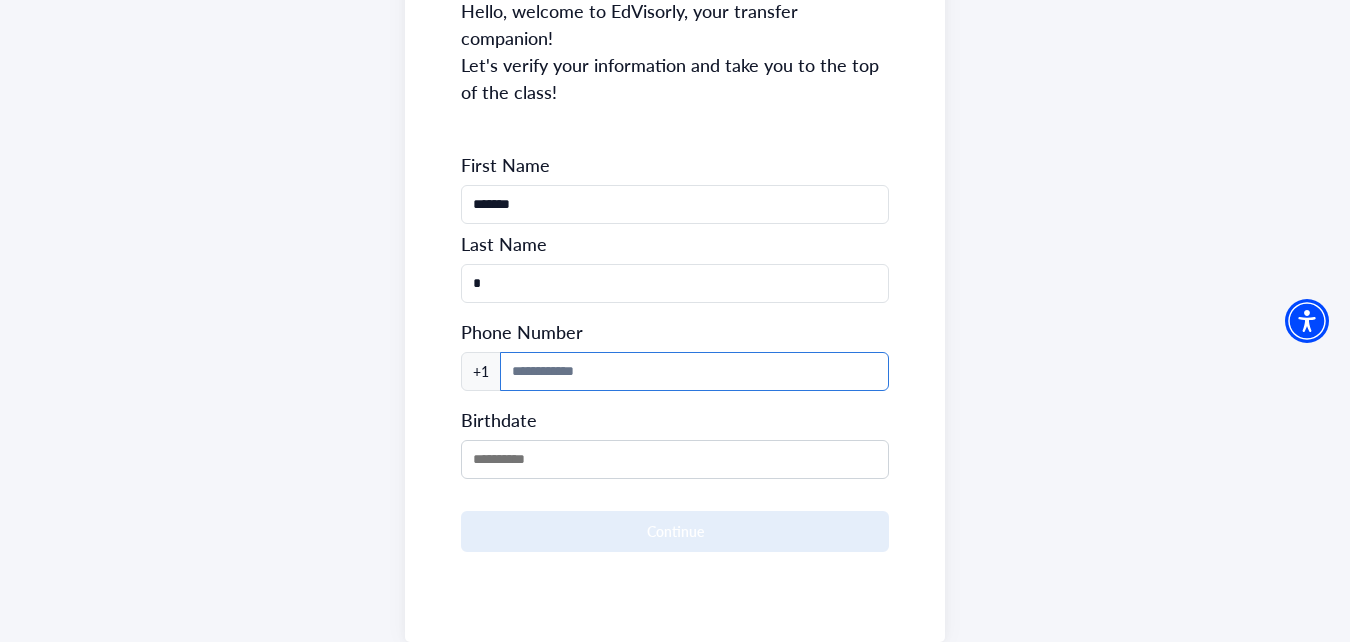 type on "**********" 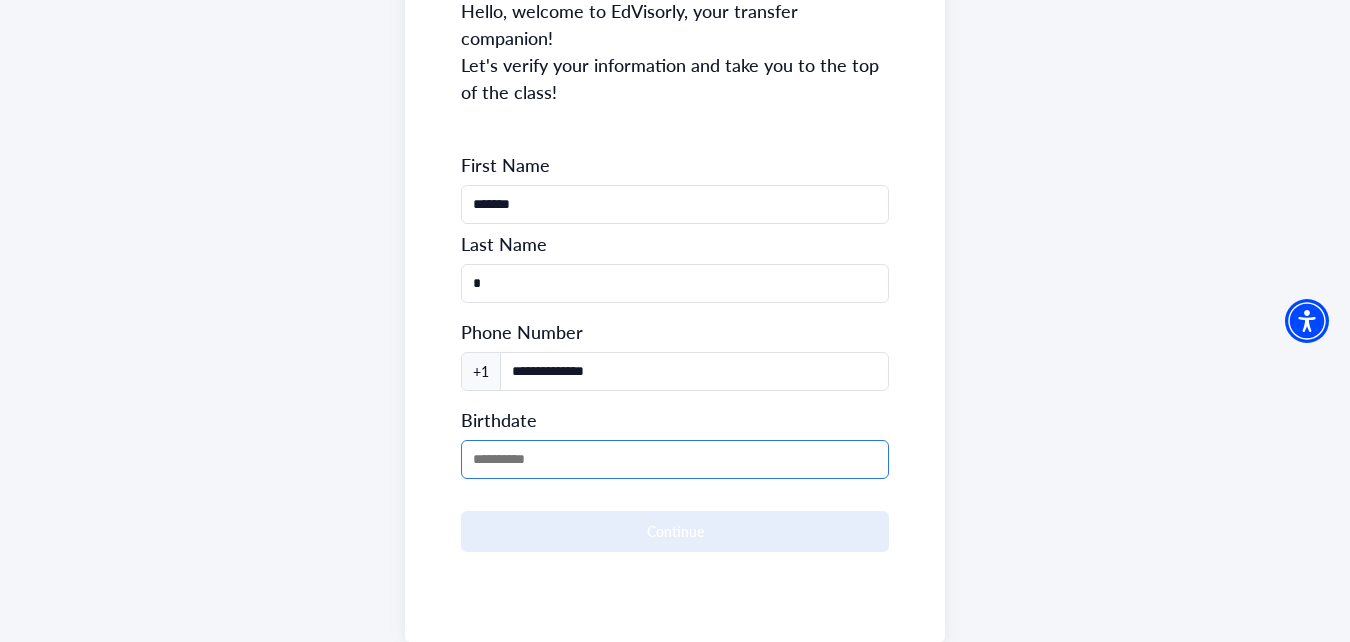 click at bounding box center [675, 459] 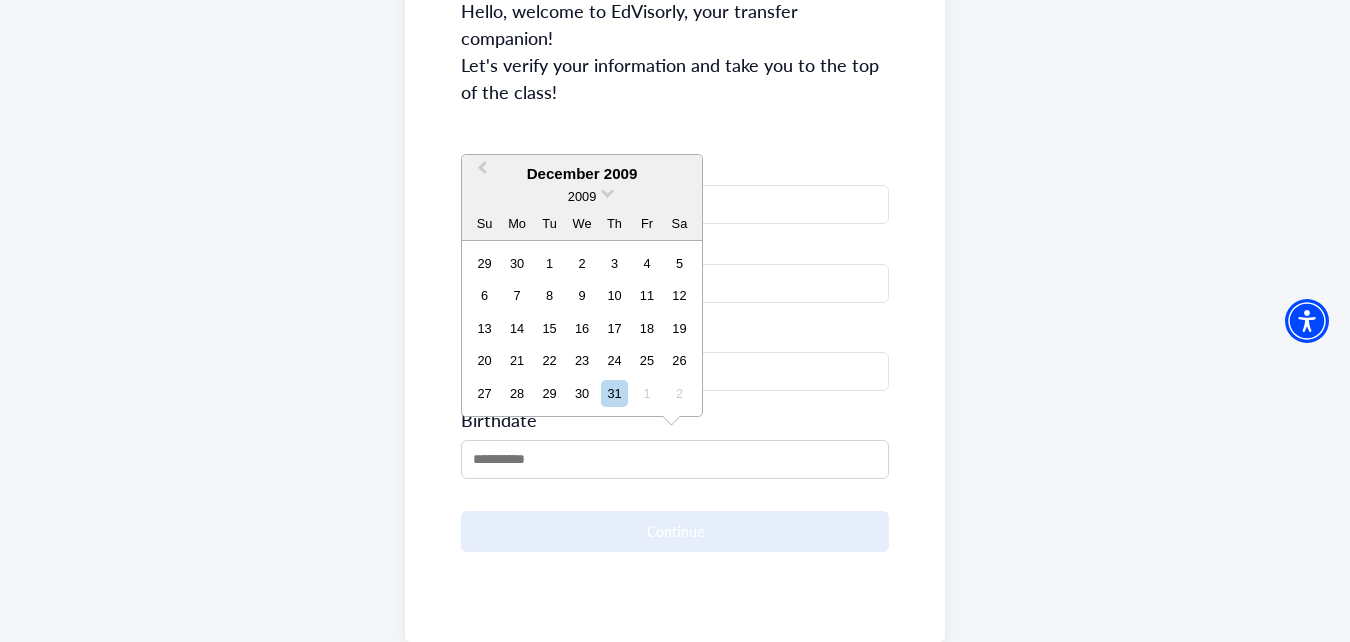 click on "December 2009" at bounding box center [582, 174] 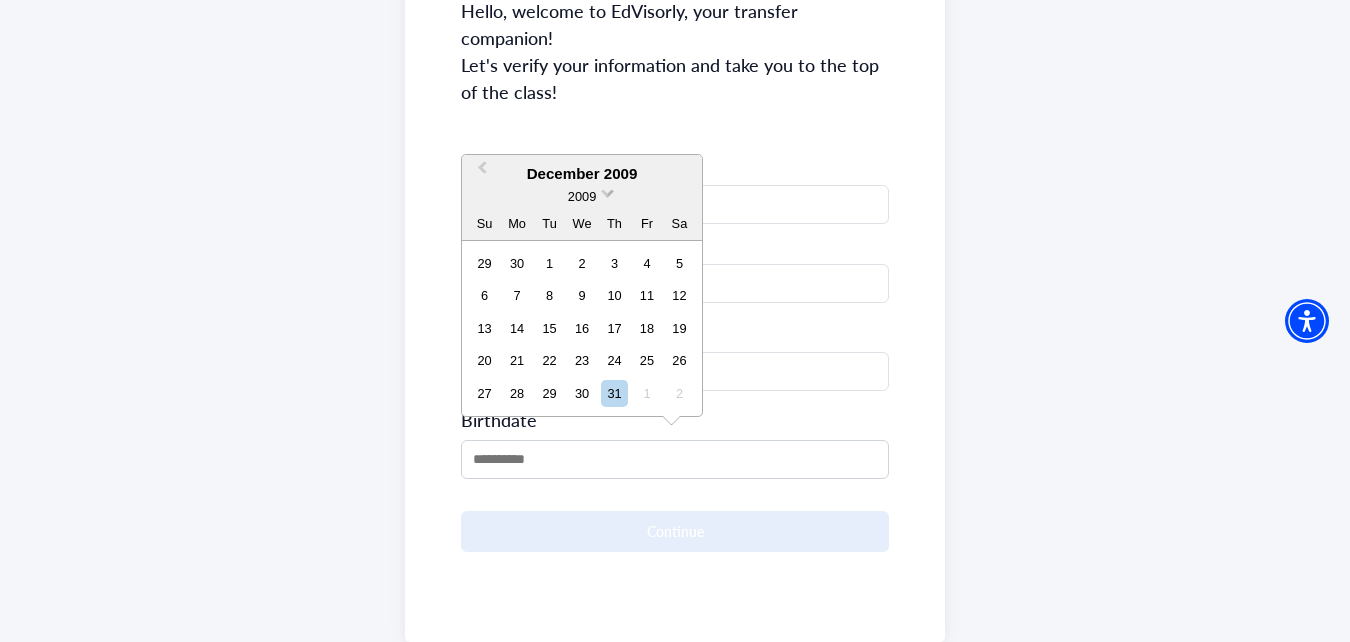 click at bounding box center [607, 191] 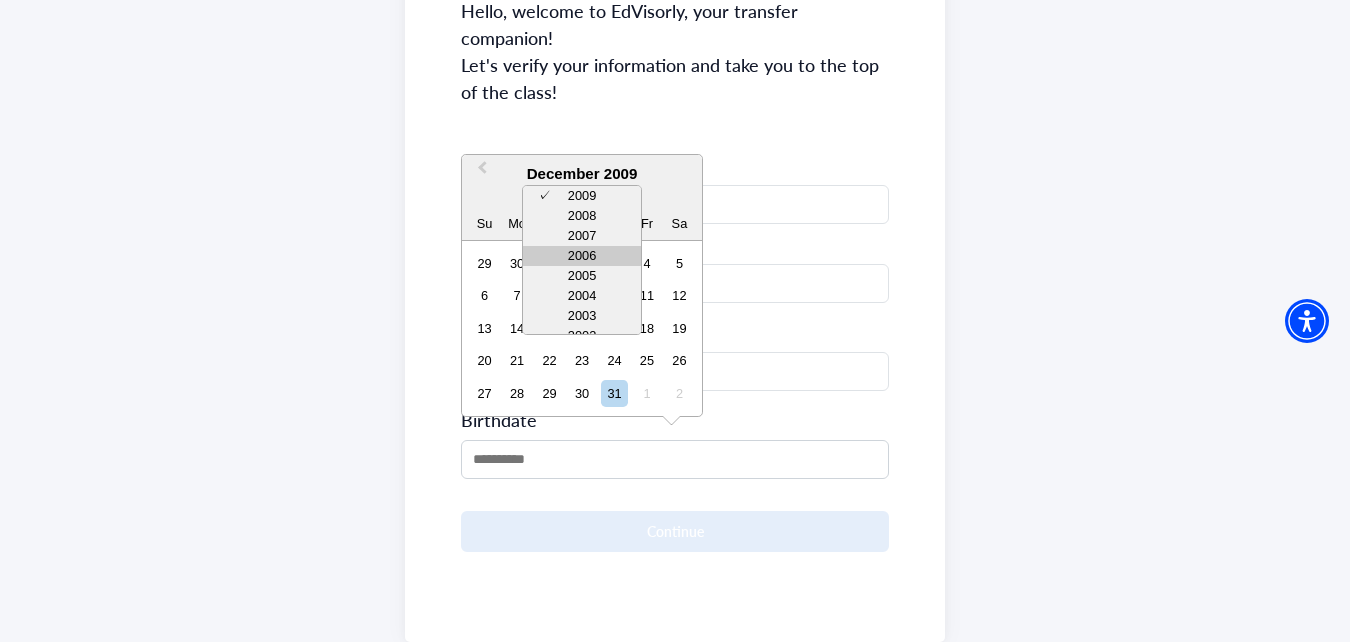 click on "2006" at bounding box center (582, 256) 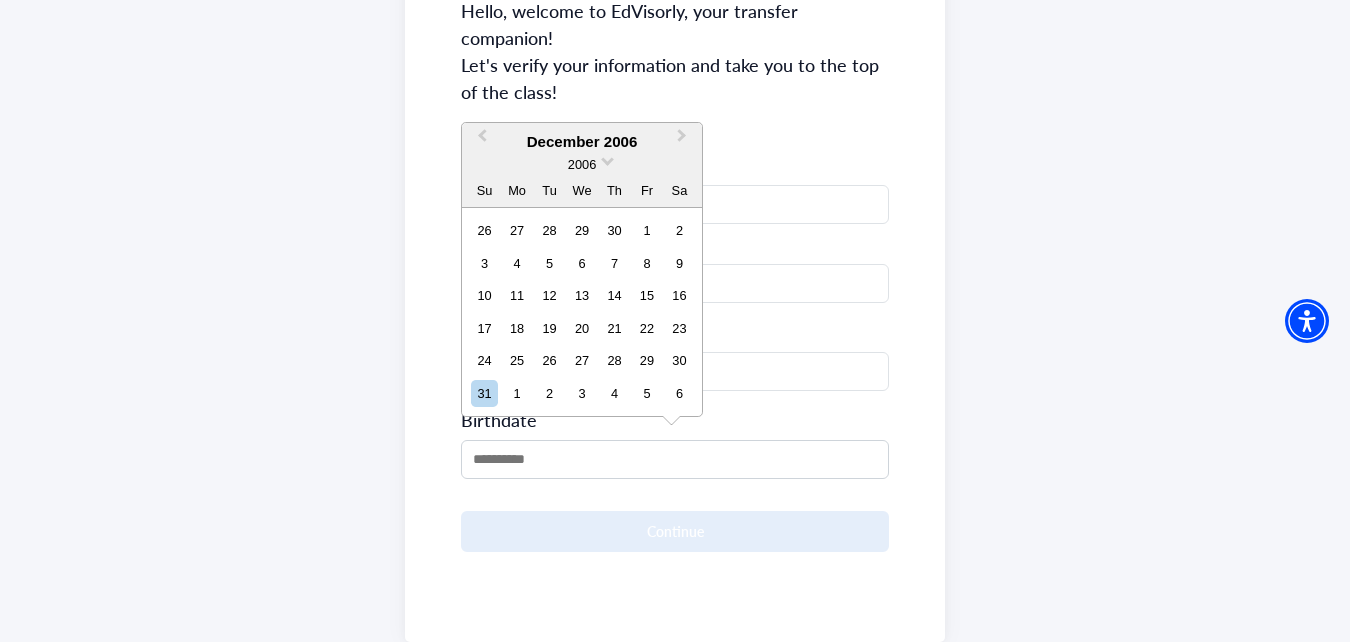 click on "December 2006" at bounding box center [582, 142] 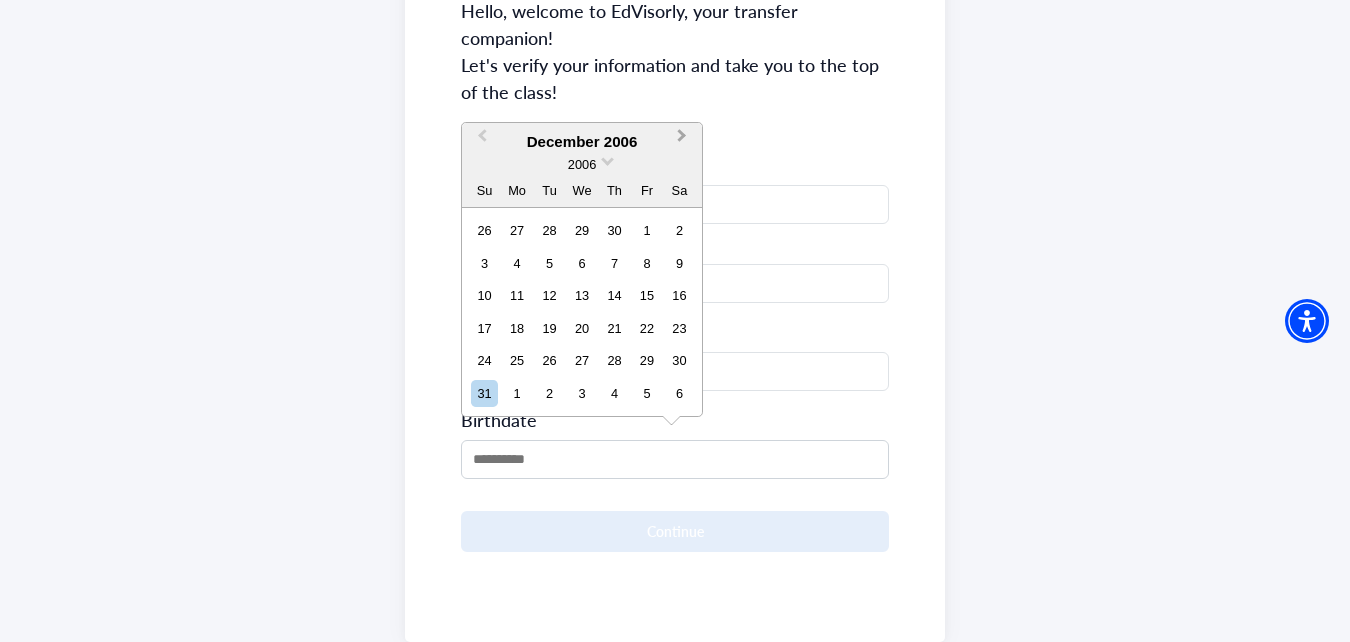 click on "Next Month" at bounding box center [684, 141] 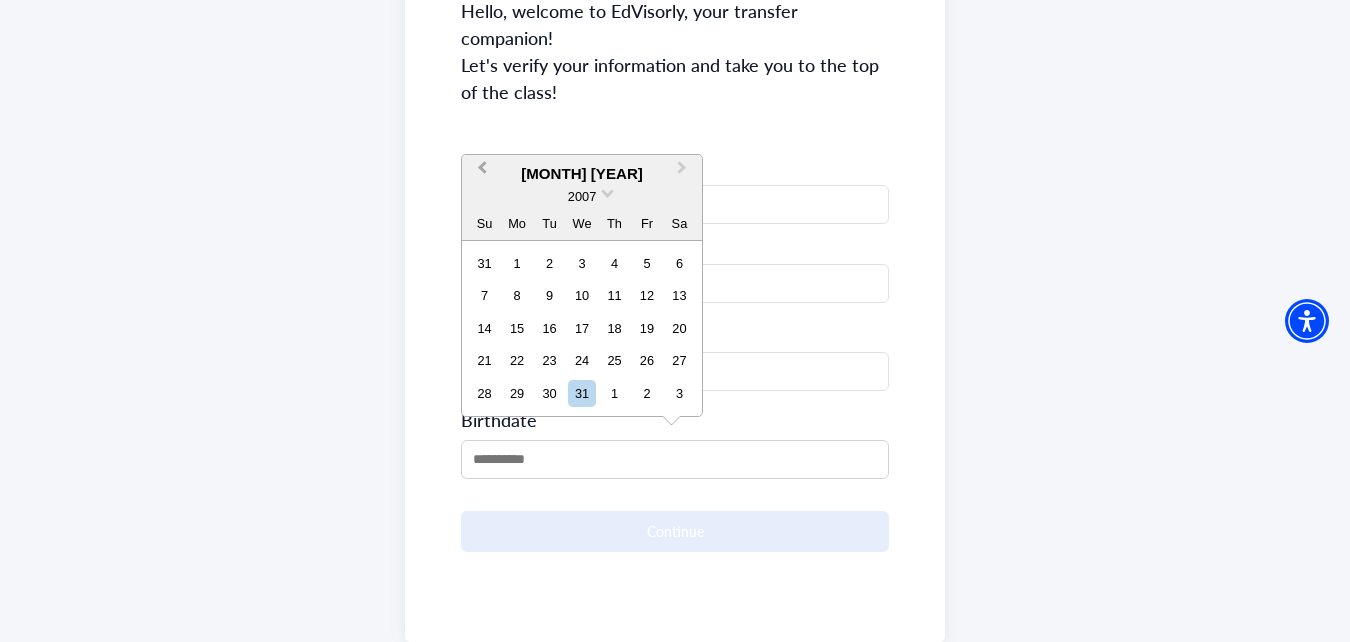 click on "Previous Month" at bounding box center (480, 173) 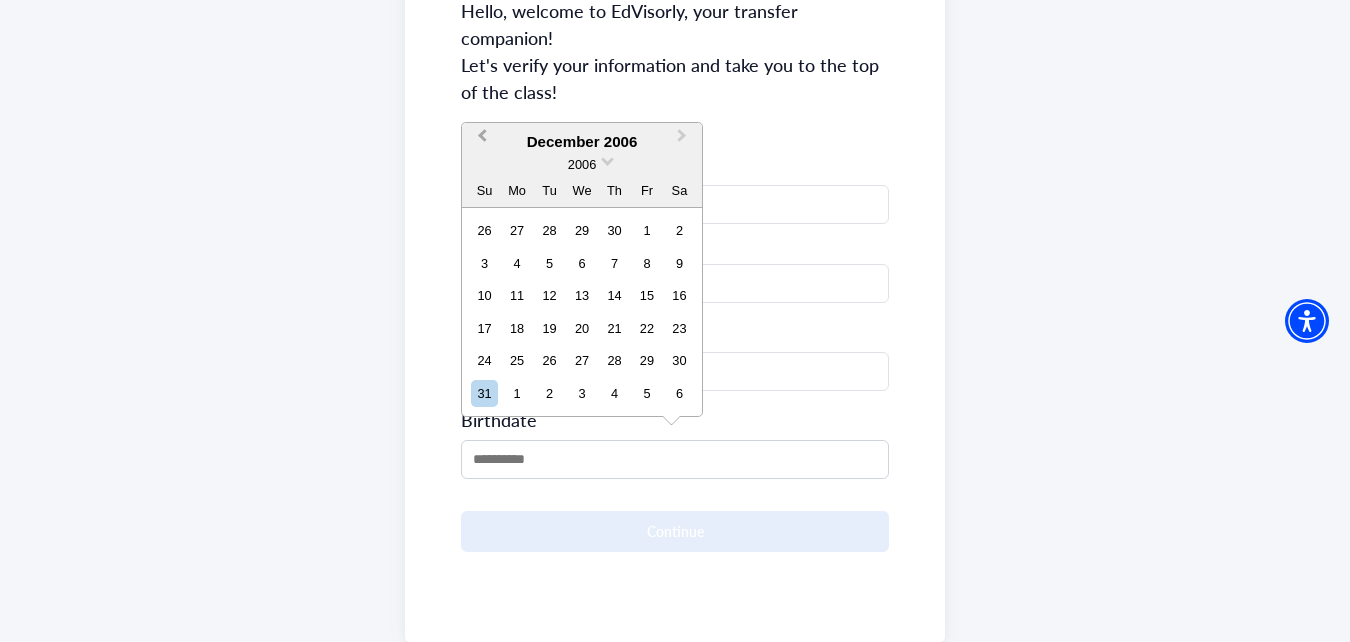 click on "2006" at bounding box center [582, 164] 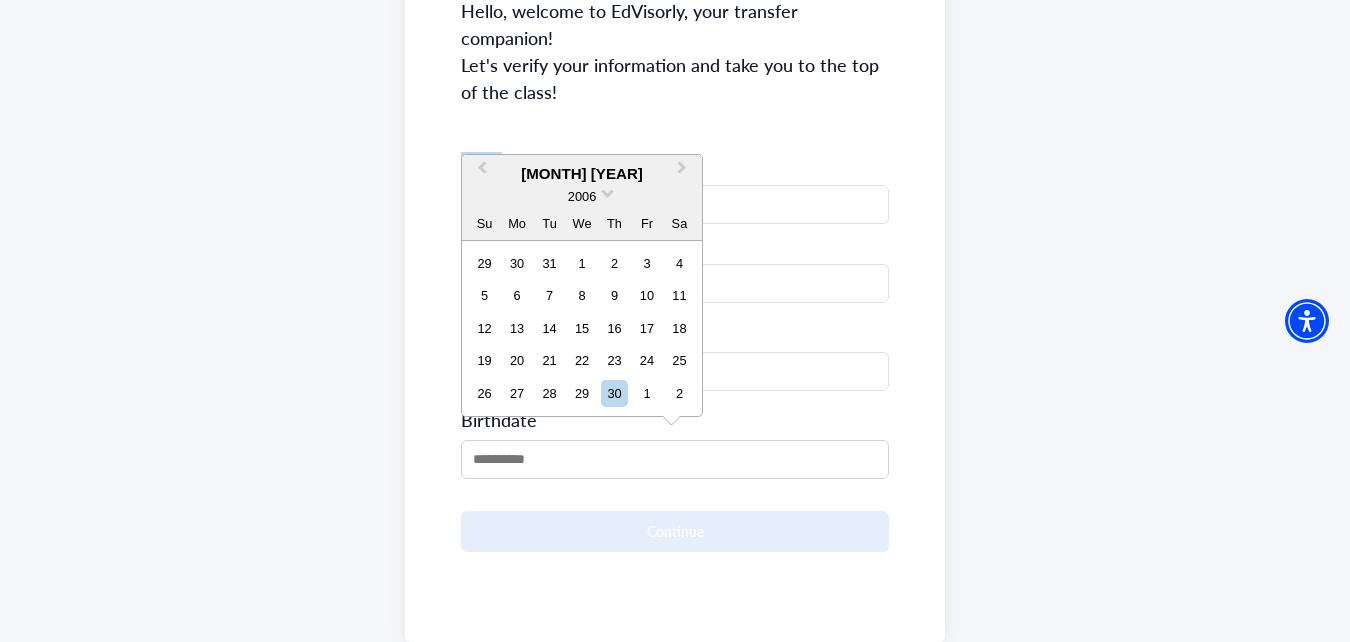 click on "**********" at bounding box center [675, 230] 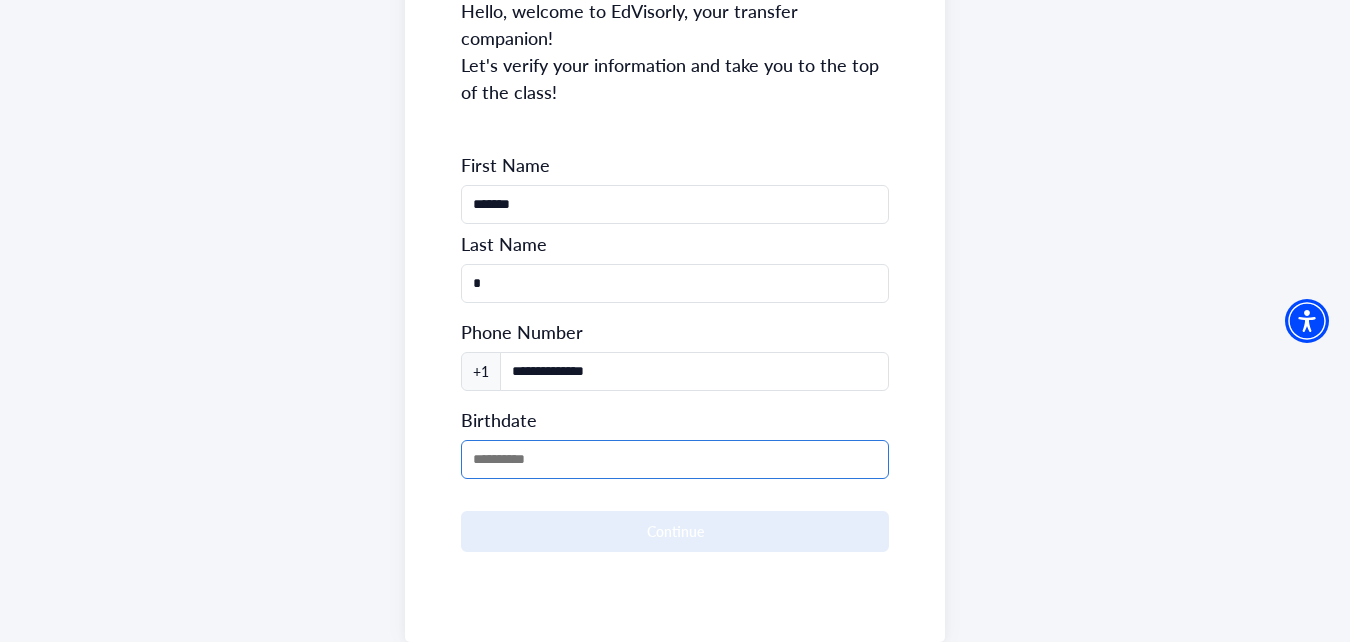 click at bounding box center [675, 459] 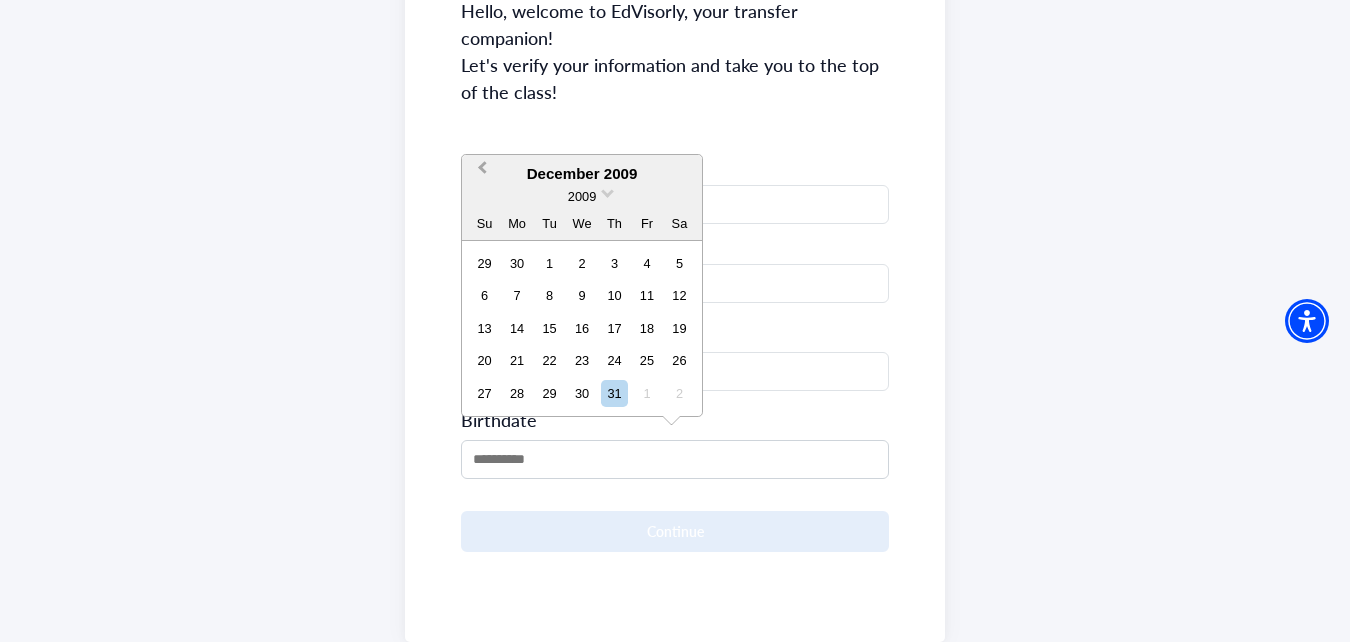 click on "Previous Month" at bounding box center (482, 172) 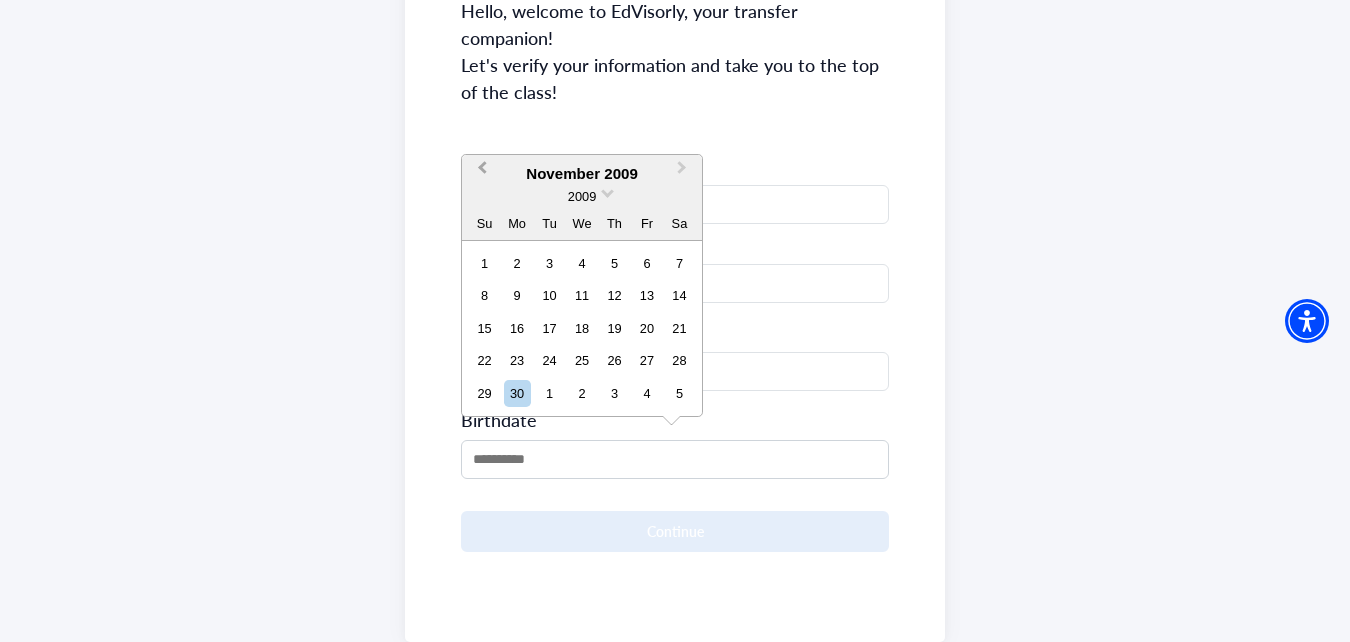 click on "Previous Month" at bounding box center (482, 172) 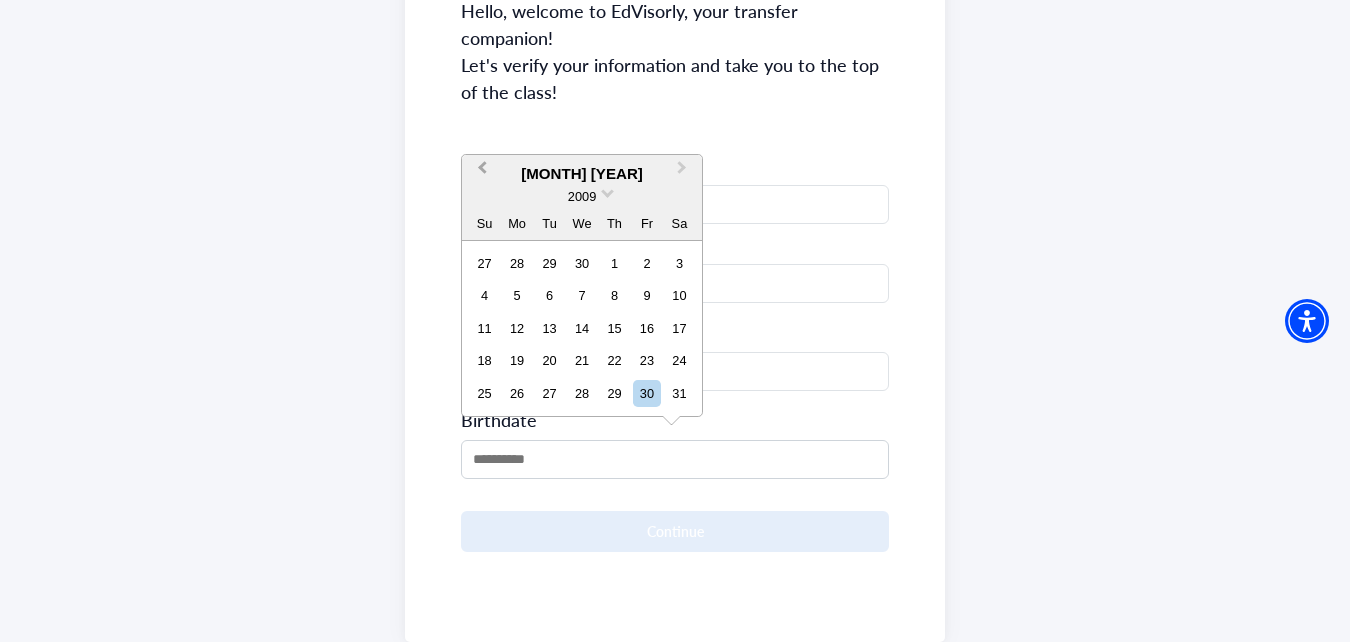 click on "Previous Month" at bounding box center (482, 172) 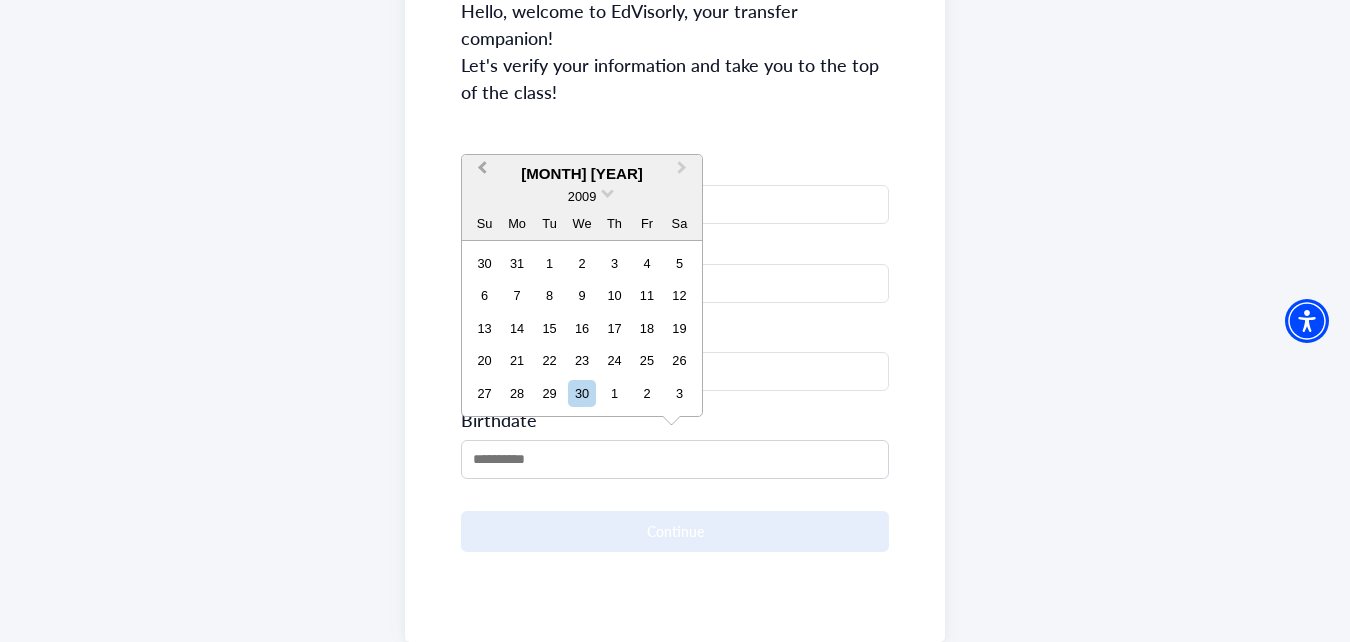 click on "Previous Month" at bounding box center [482, 172] 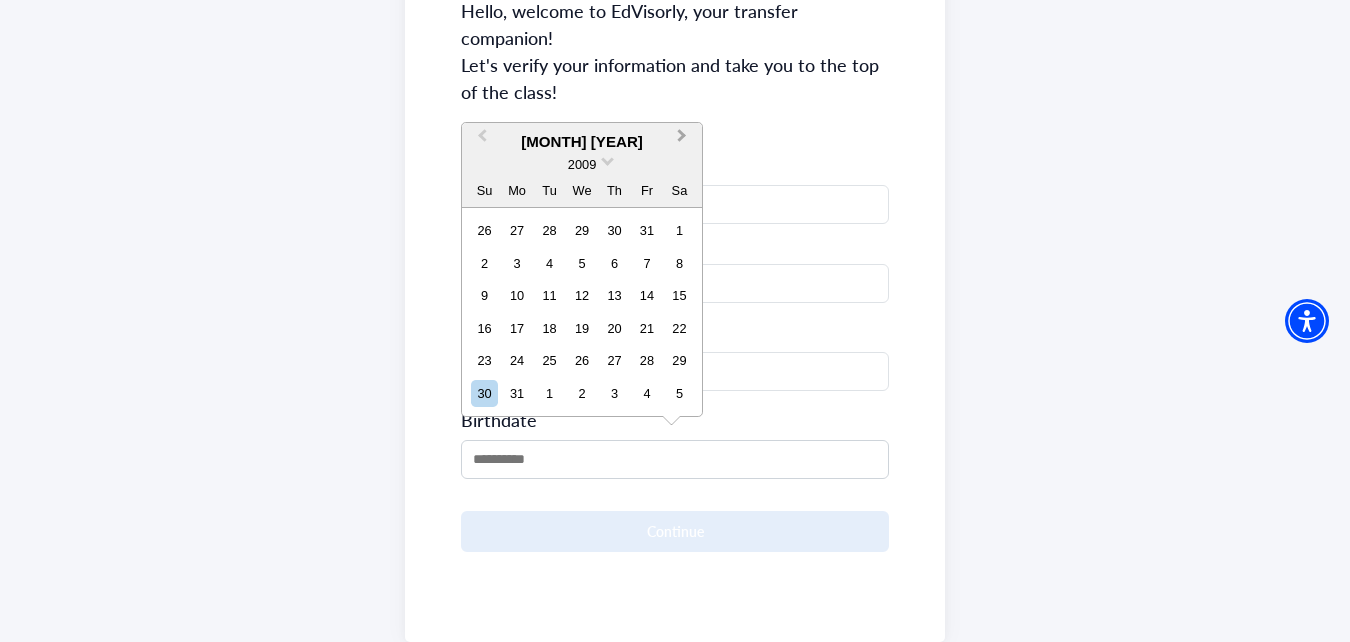 click on "Next Month" at bounding box center (684, 141) 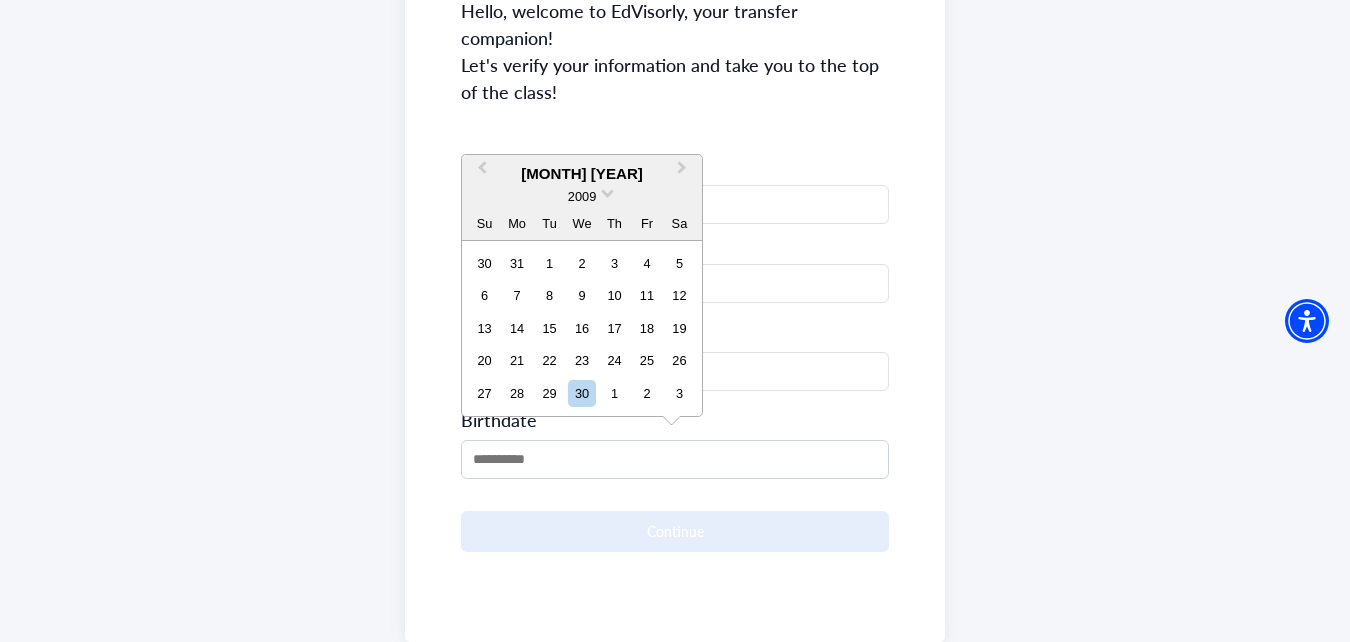 click on "Su Mo Tu We Th Fr Sa" at bounding box center [582, 223] 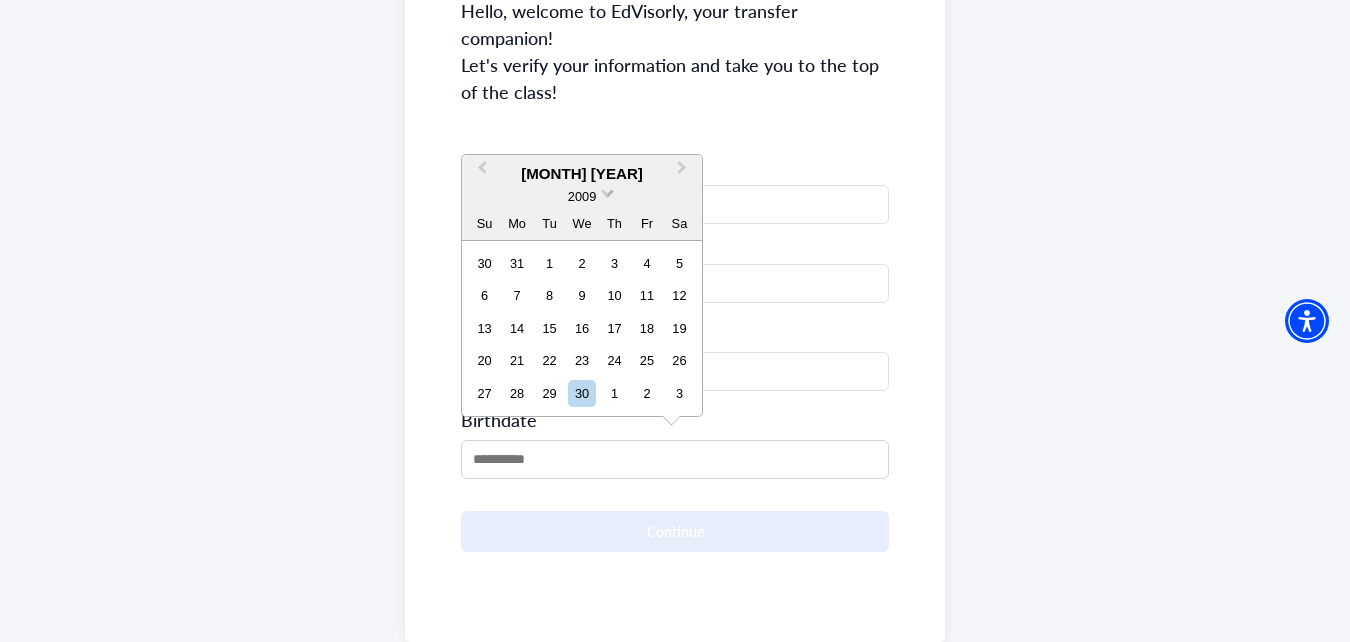 click at bounding box center (607, 191) 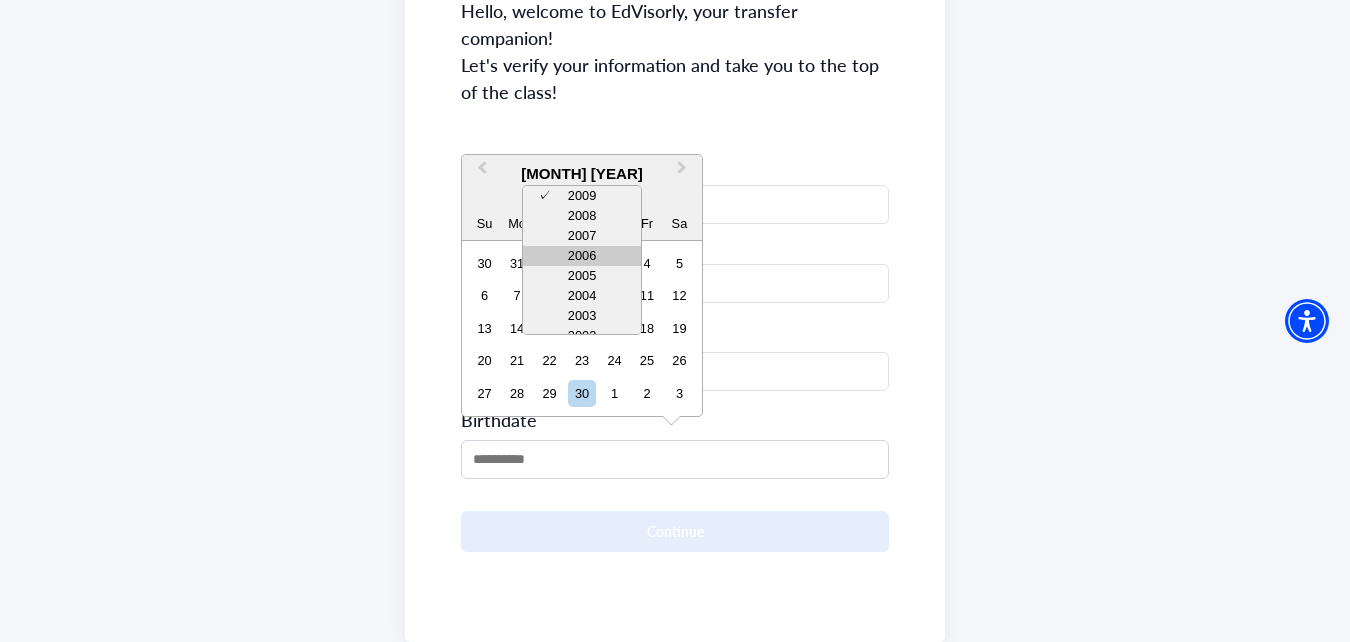 click on "2006" at bounding box center [582, 256] 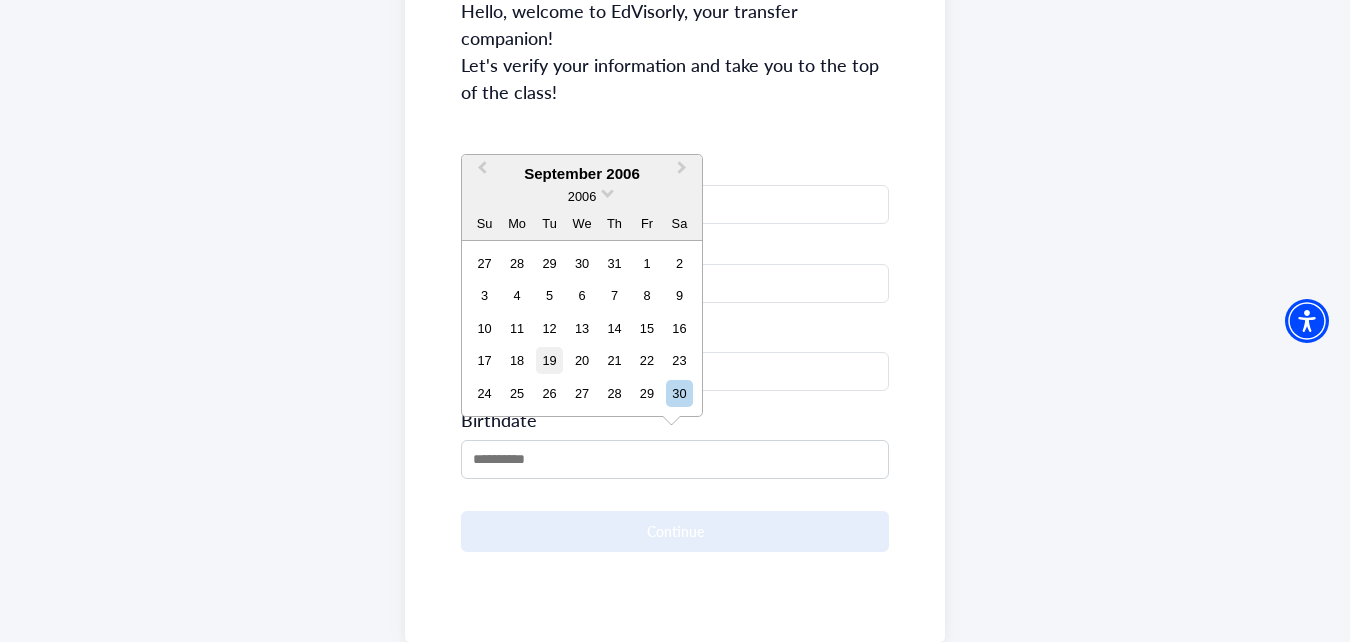 click on "19" at bounding box center [549, 360] 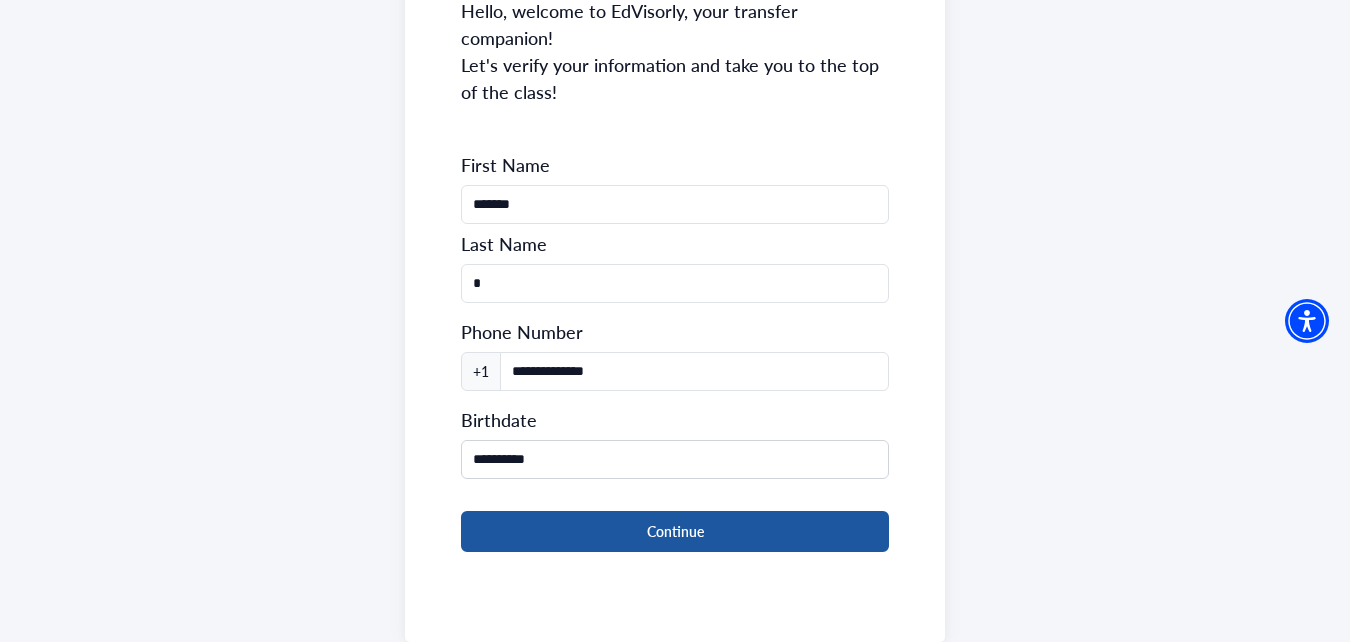 click on "Continue" at bounding box center (675, 531) 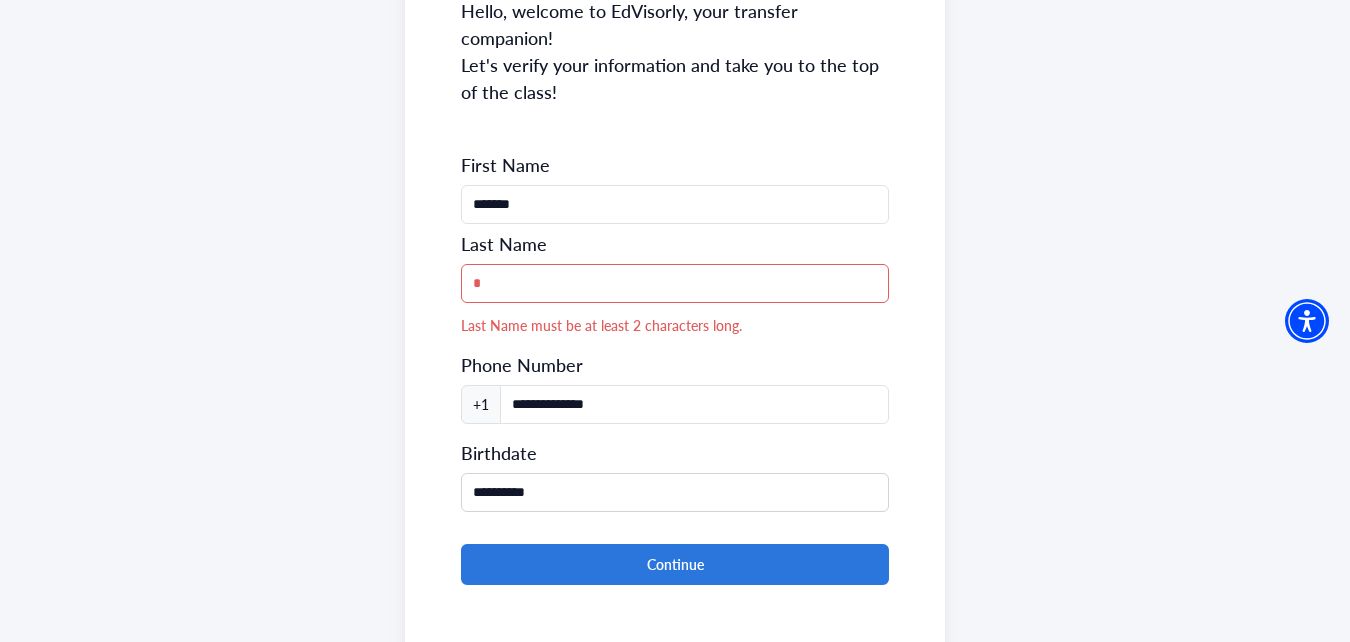 click on "*" at bounding box center (675, 283) 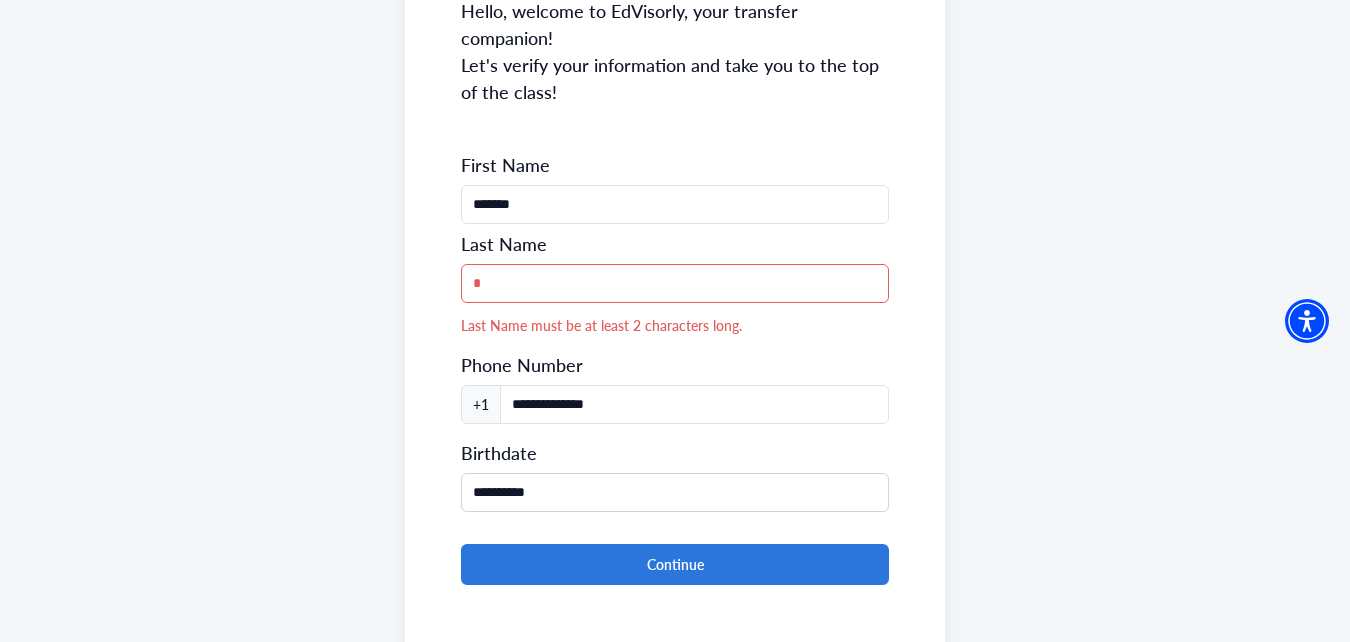 type on "*******" 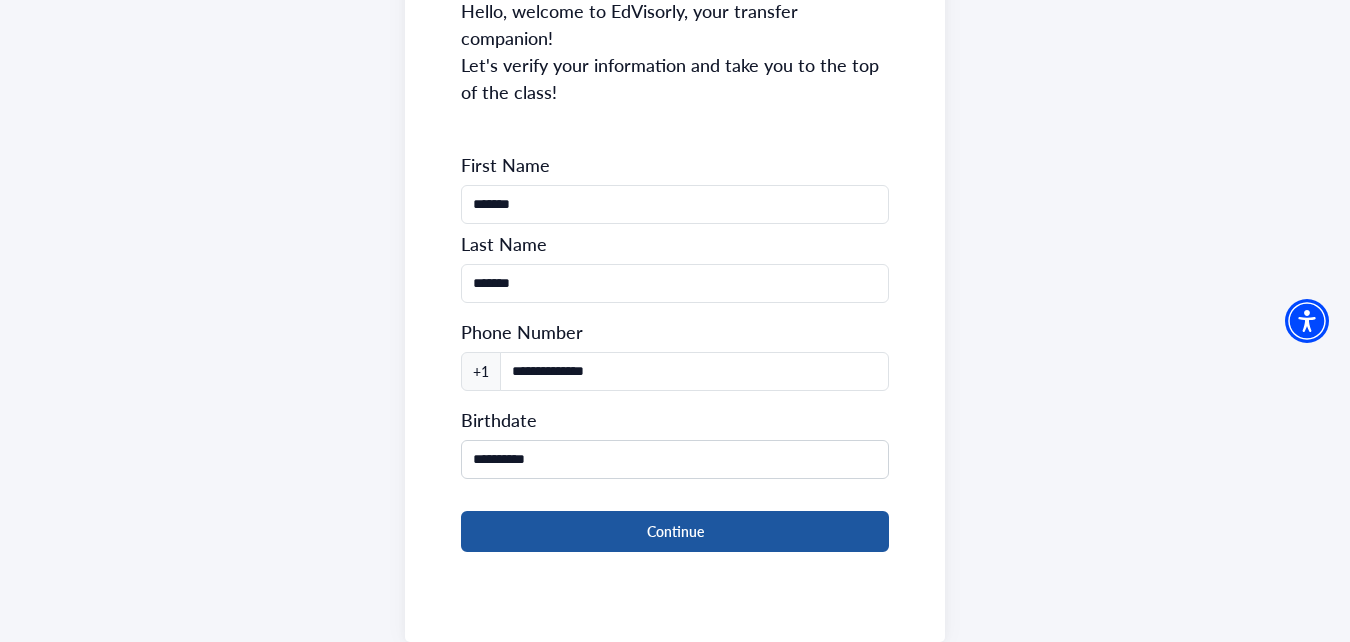 click on "Continue" at bounding box center [675, 531] 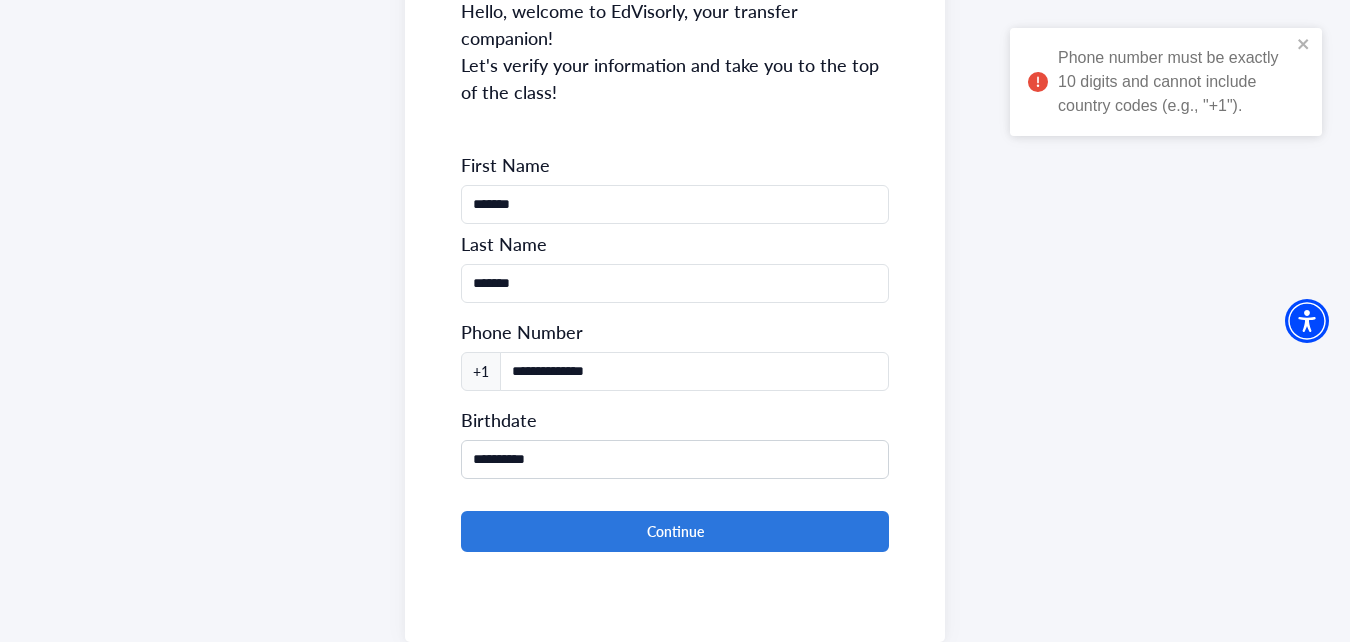 click on "Phone number must be exactly 10 digits and cannot include country codes (e.g., "+1")." at bounding box center (1166, 82) 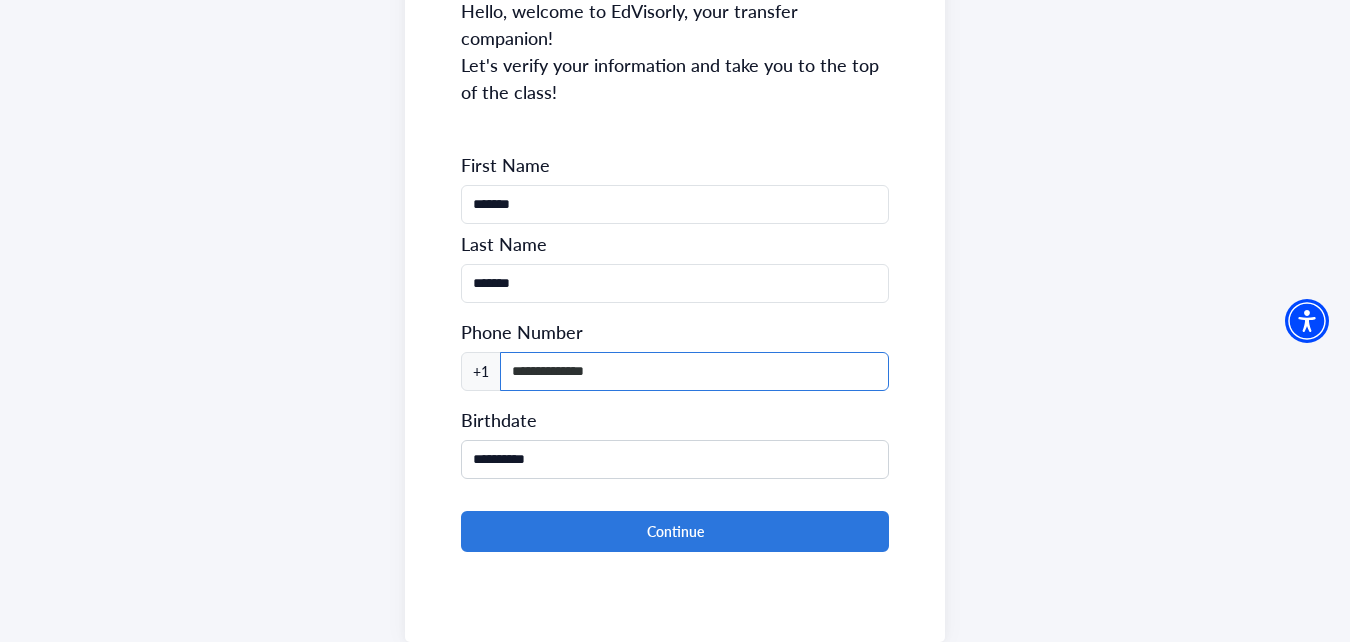 click on "**********" at bounding box center [694, 371] 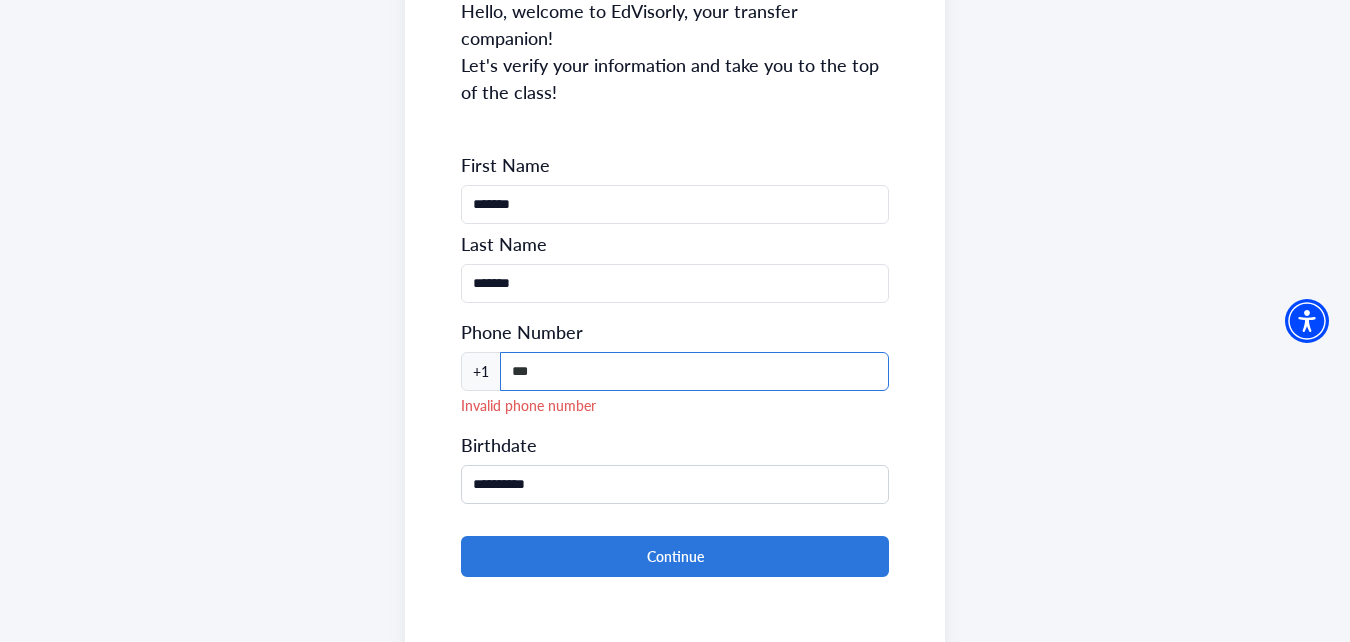 type on "**" 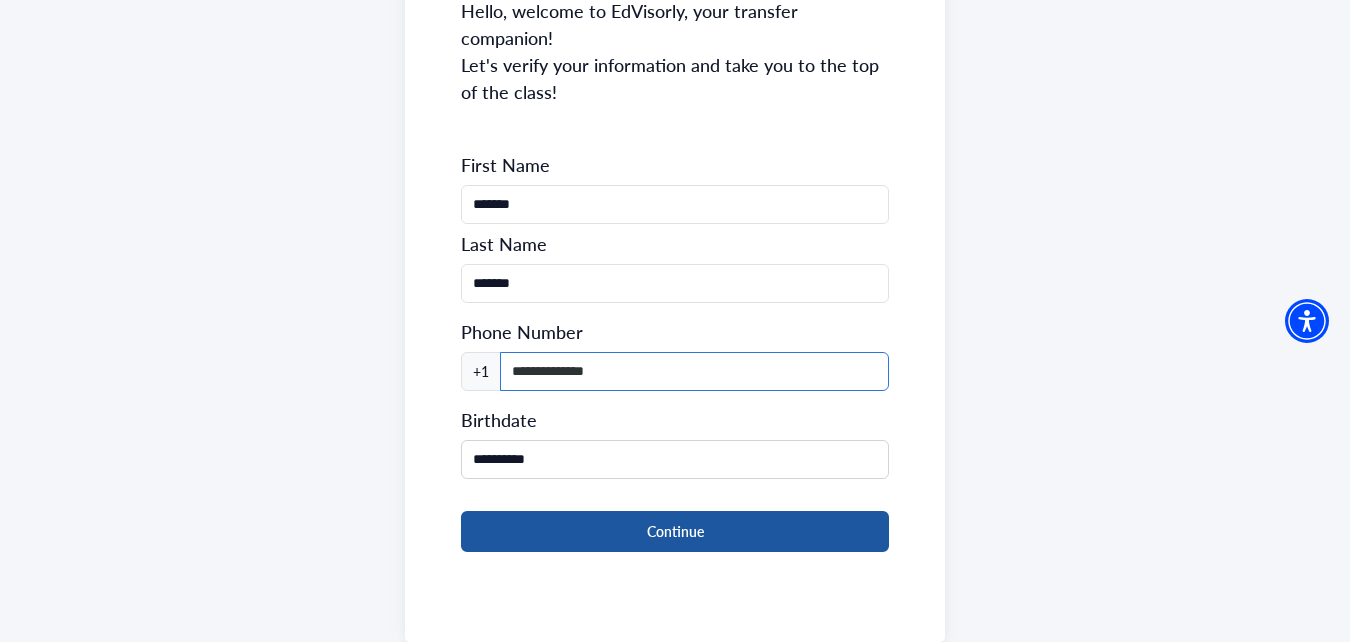 type on "**********" 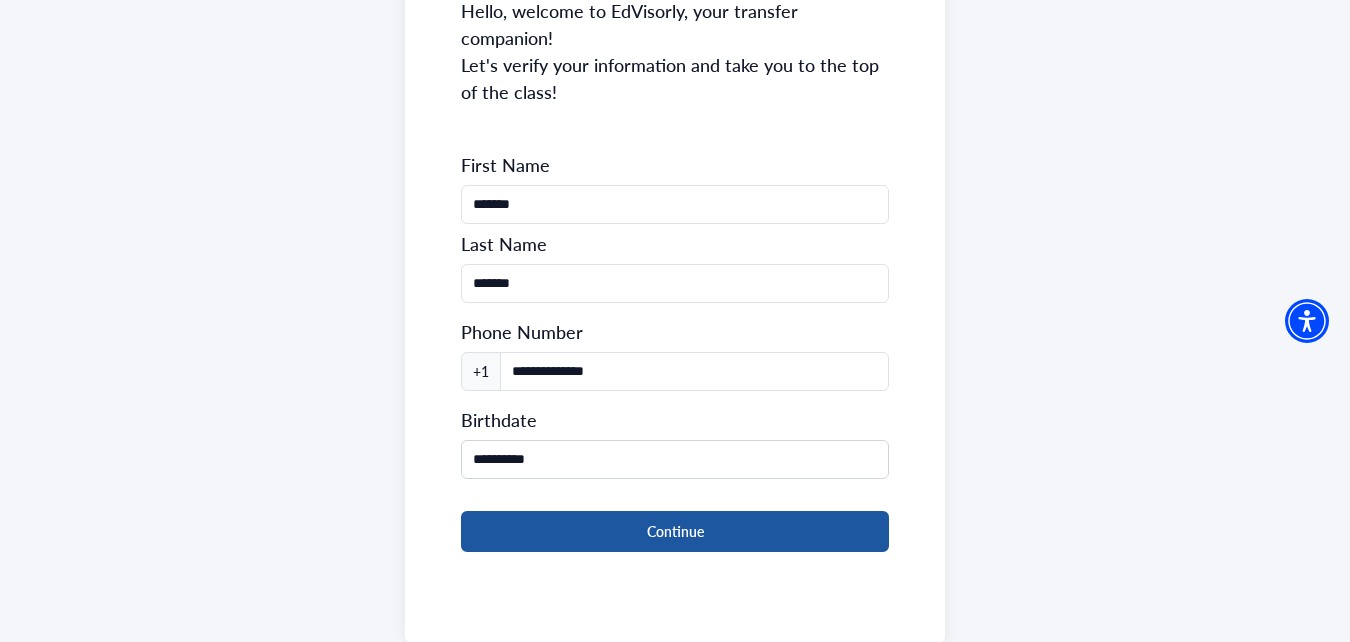 click on "Continue" at bounding box center [675, 531] 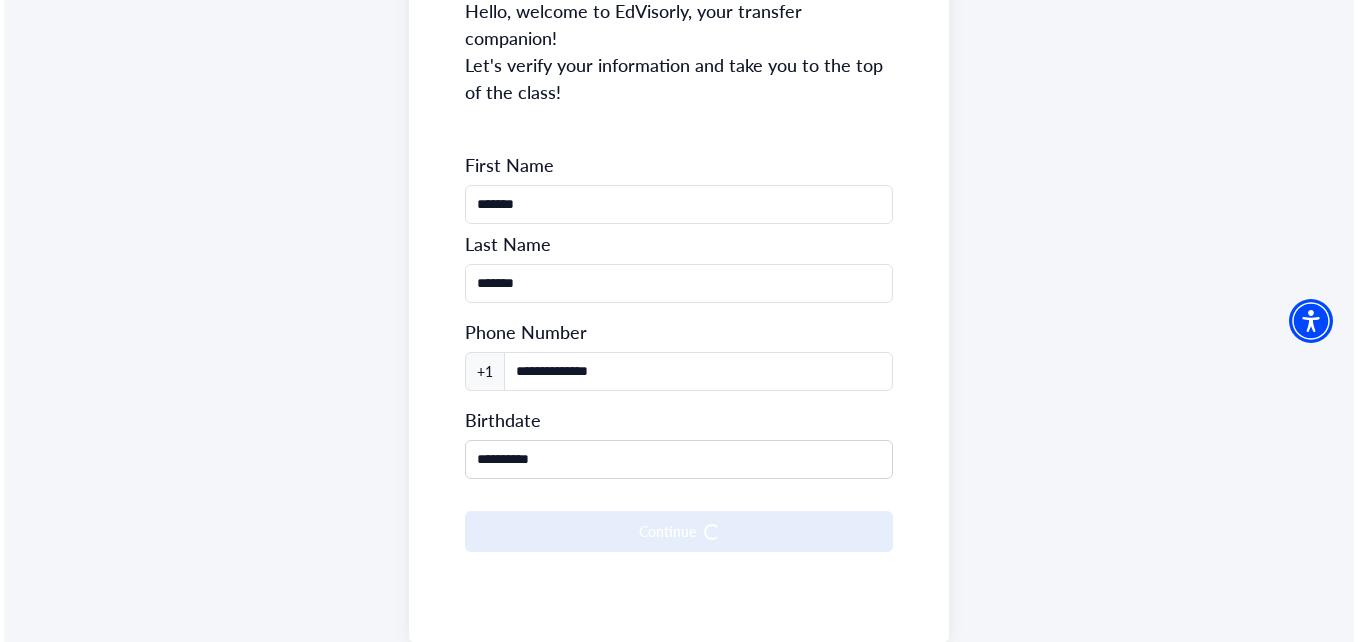 scroll, scrollTop: 0, scrollLeft: 0, axis: both 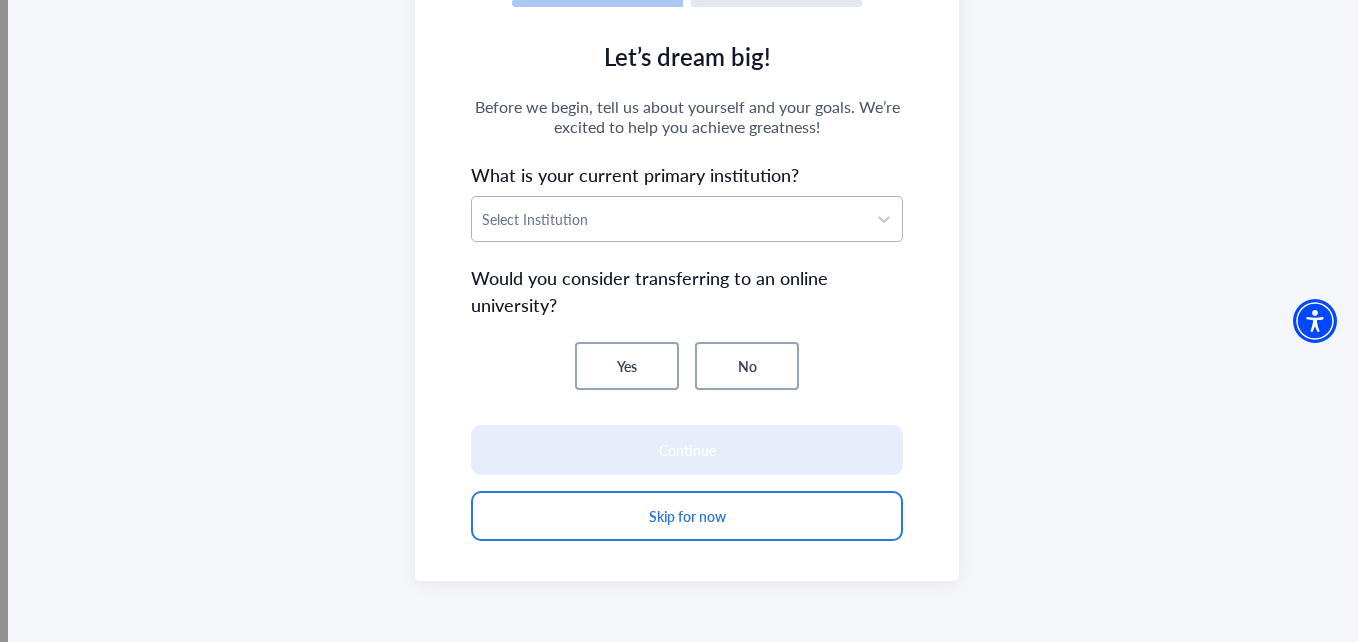 click on "Select Institution" at bounding box center [668, 219] 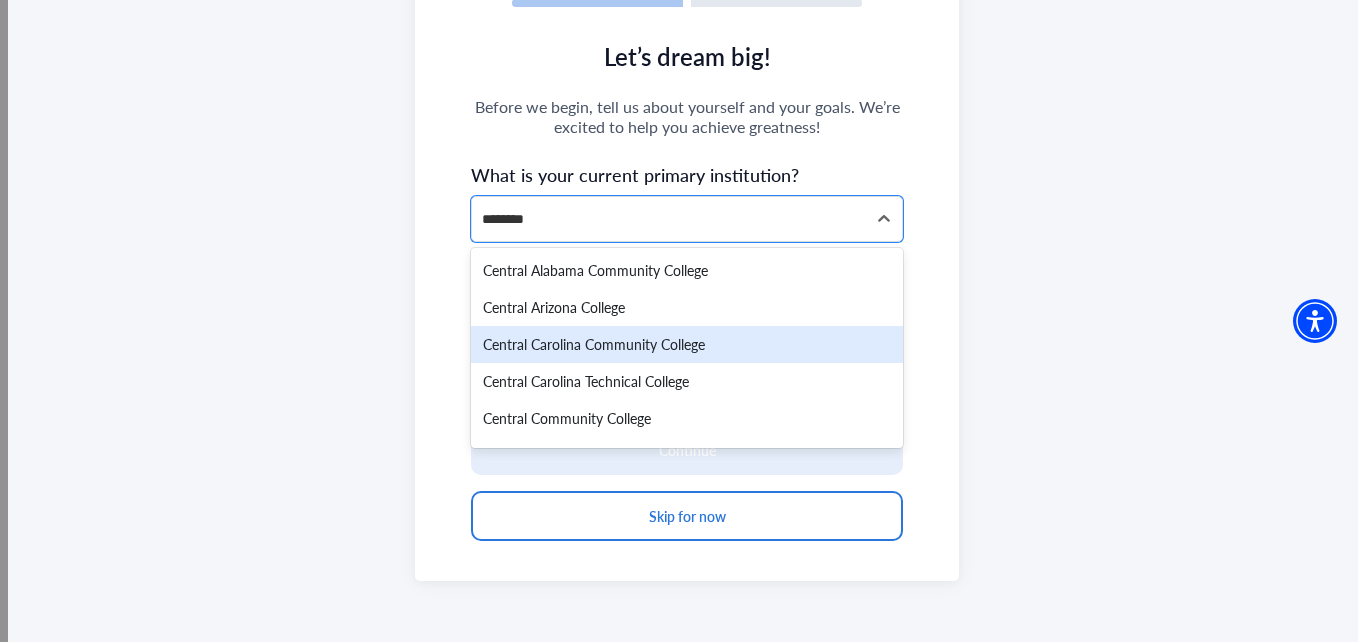 type on "*********" 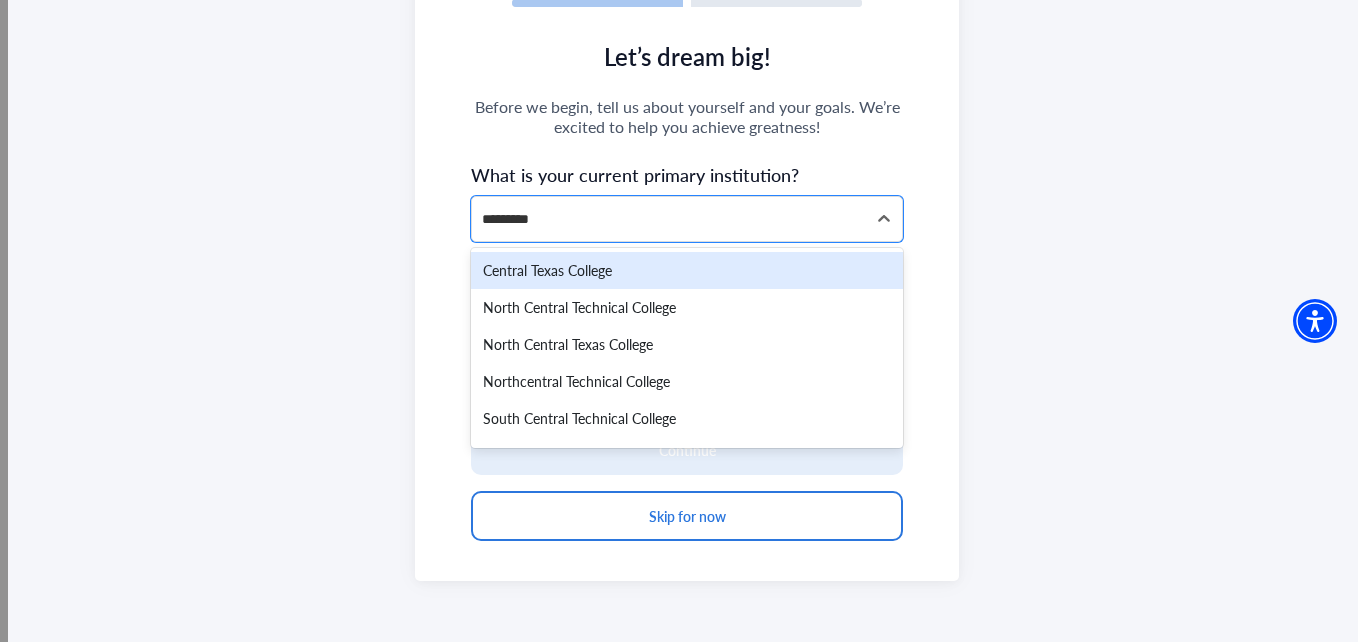 click on "Central Texas College" at bounding box center (686, 270) 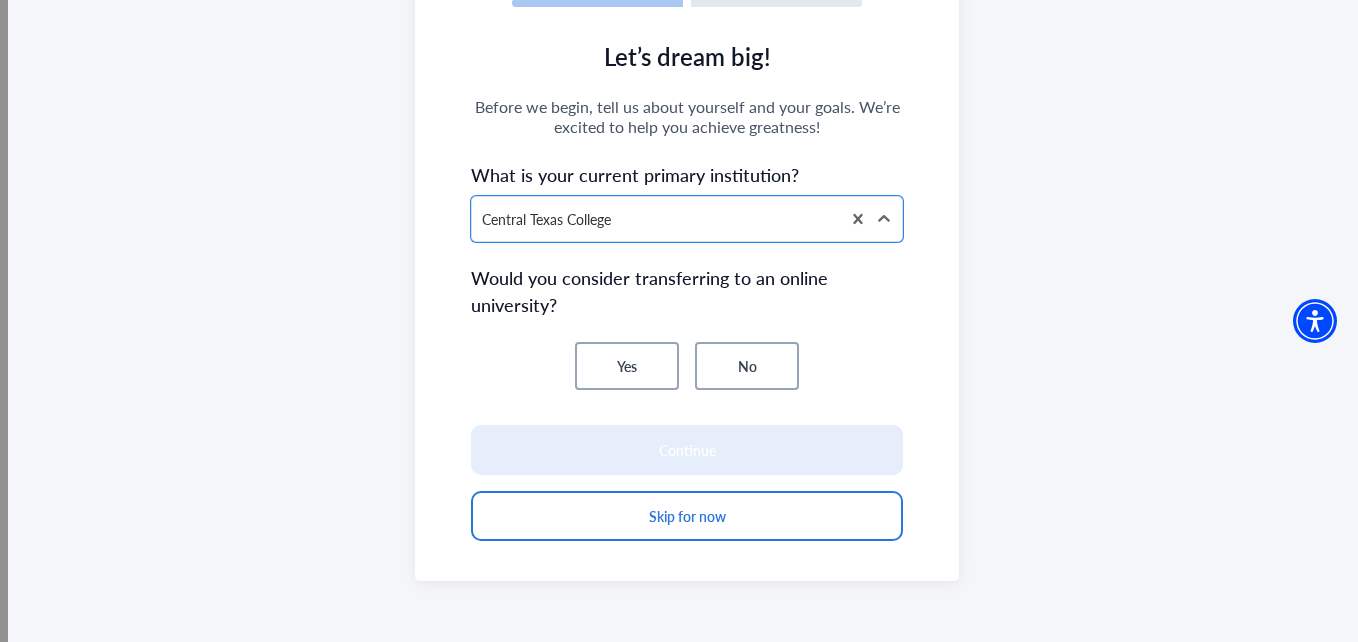 click on "No" at bounding box center [747, 366] 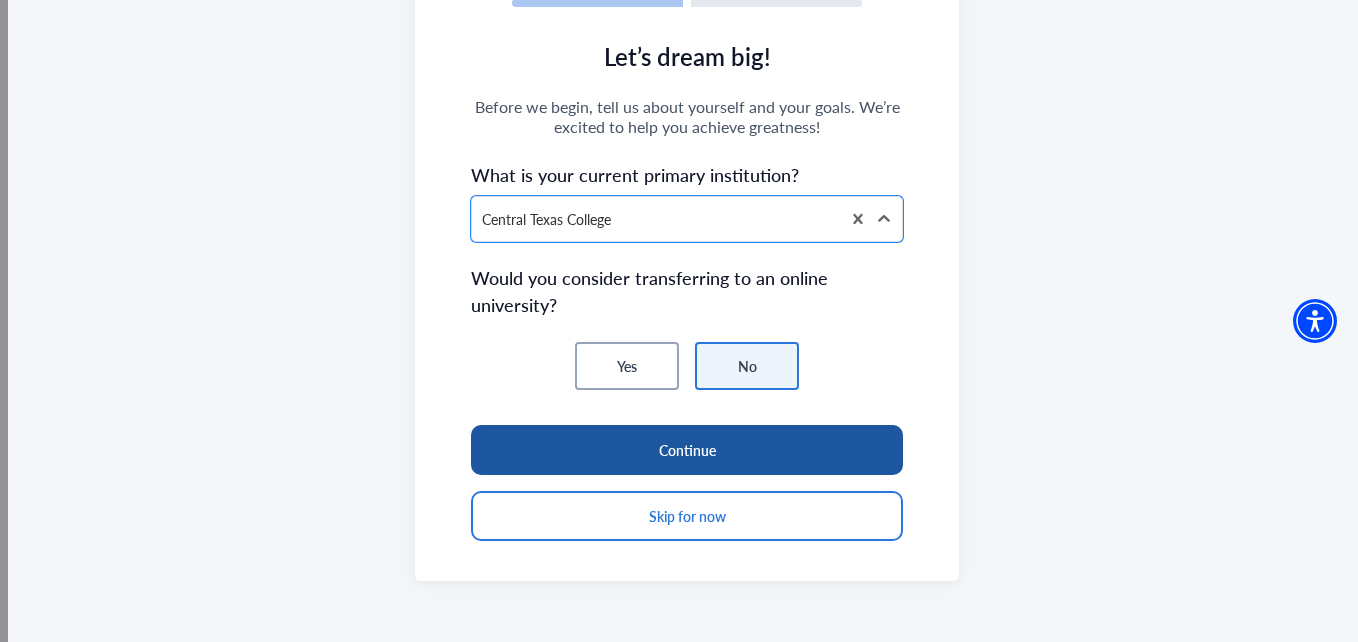 click on "Continue" at bounding box center (686, 450) 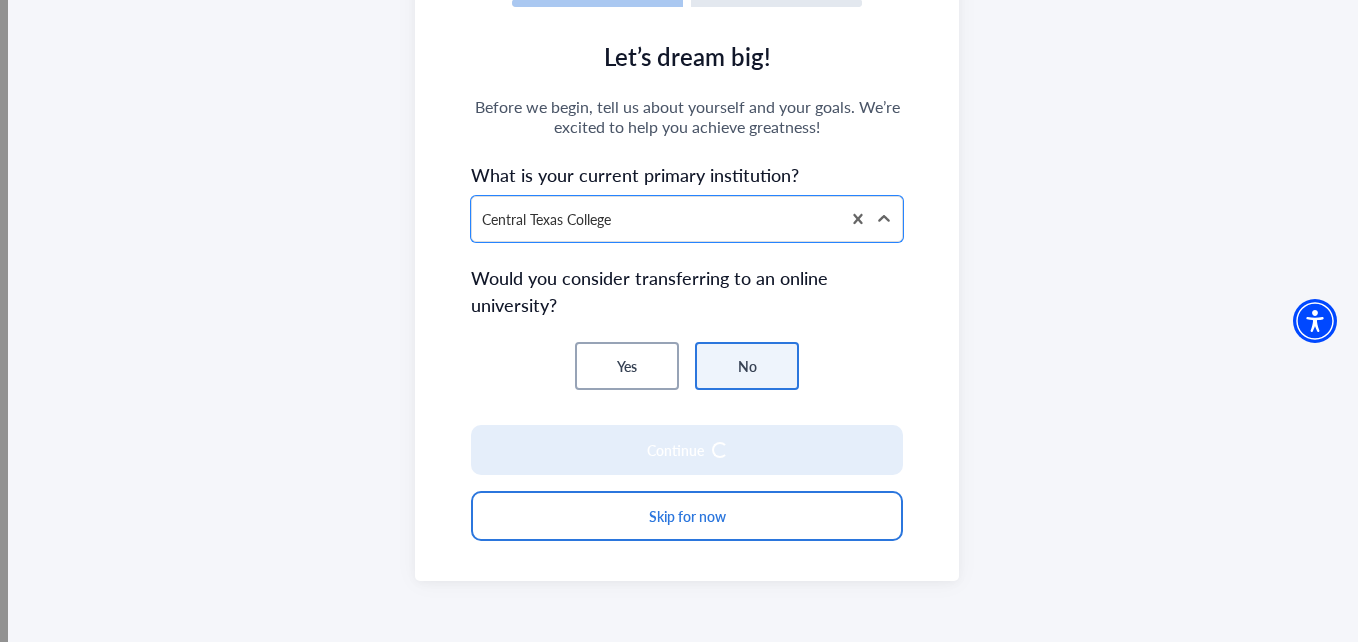 scroll, scrollTop: 281, scrollLeft: 0, axis: vertical 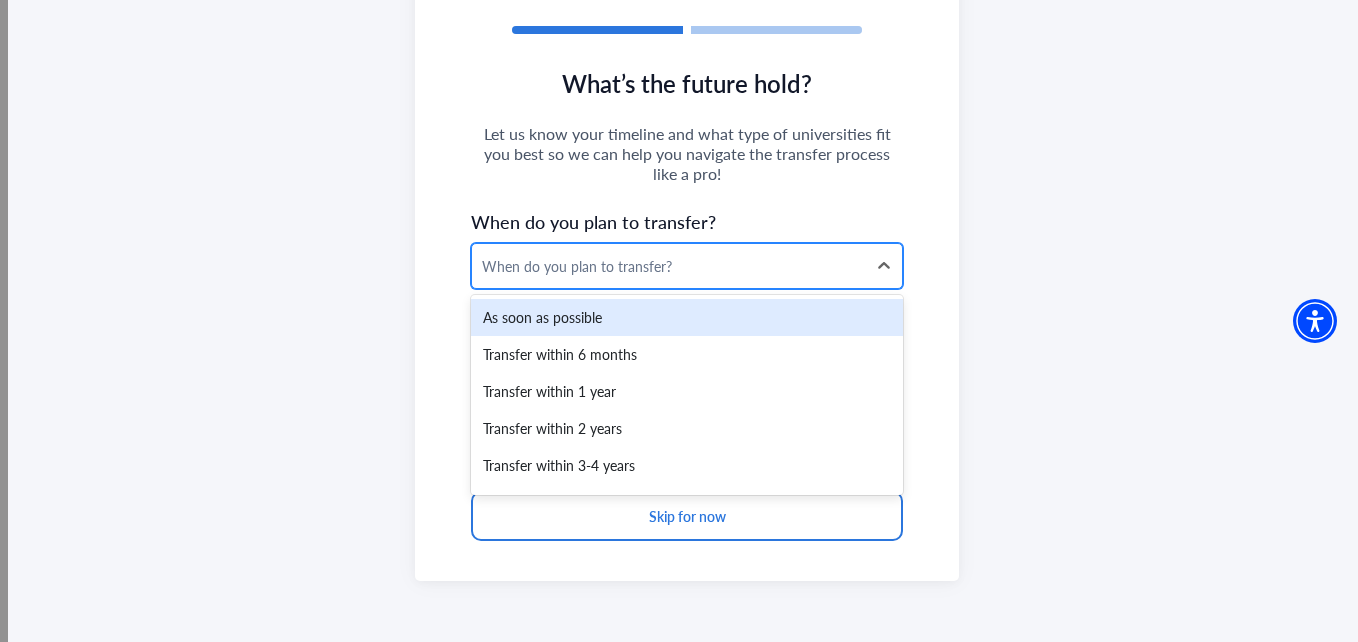 click on "When do you plan to transfer?" at bounding box center [668, 266] 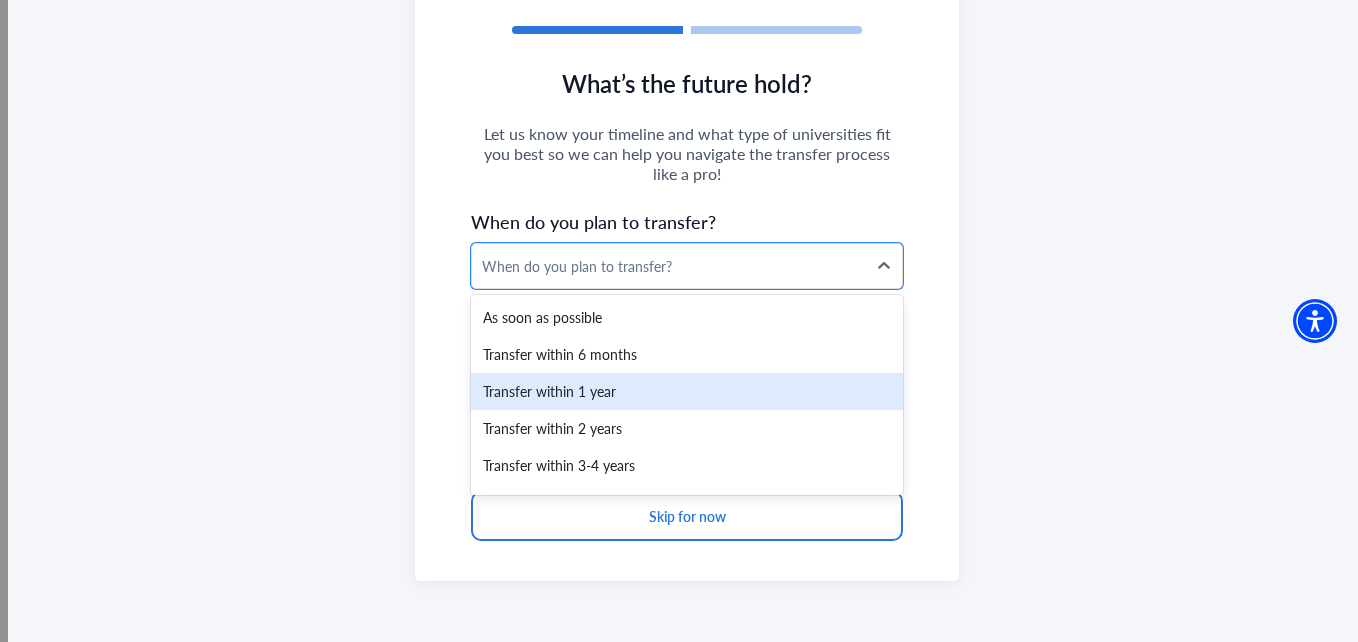 click on "Transfer within 1 year" at bounding box center (686, 391) 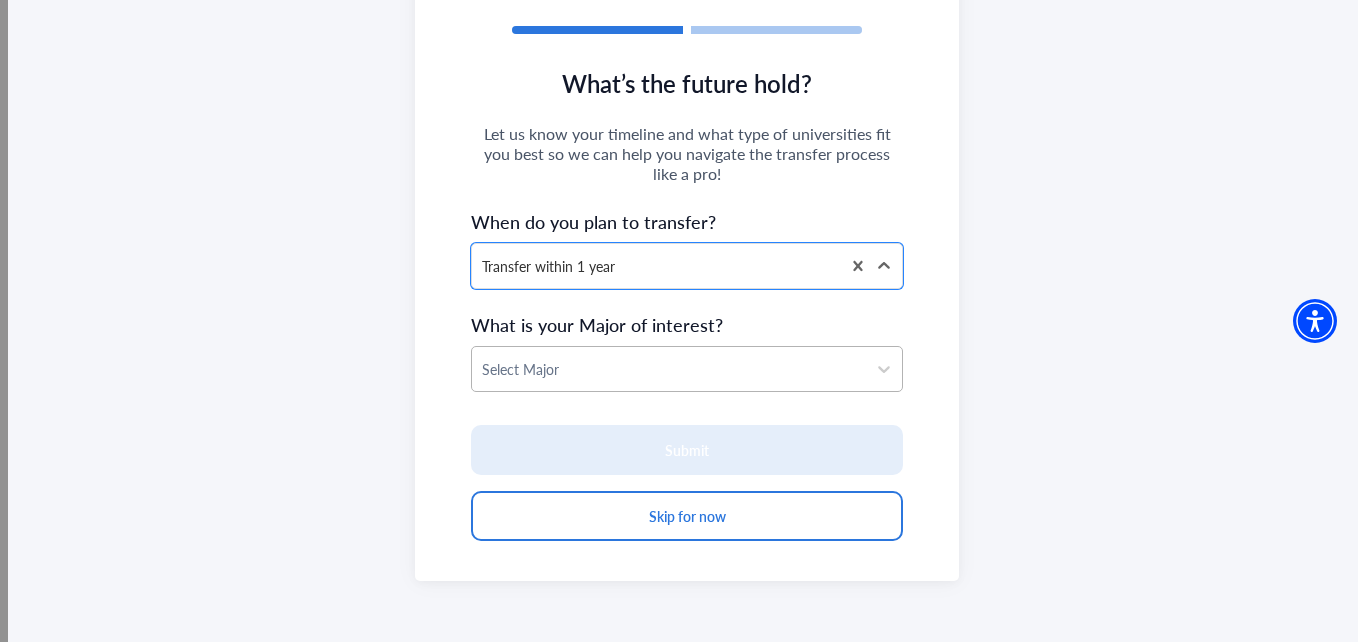 click at bounding box center (668, 369) 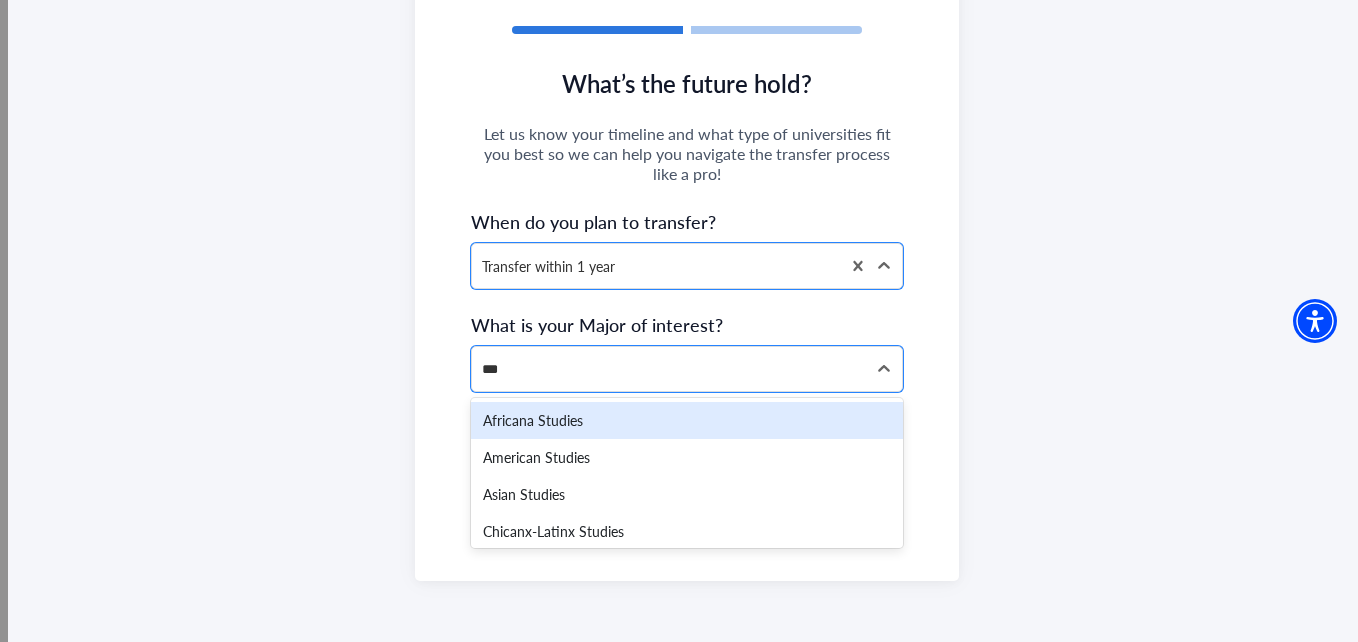 type on "****" 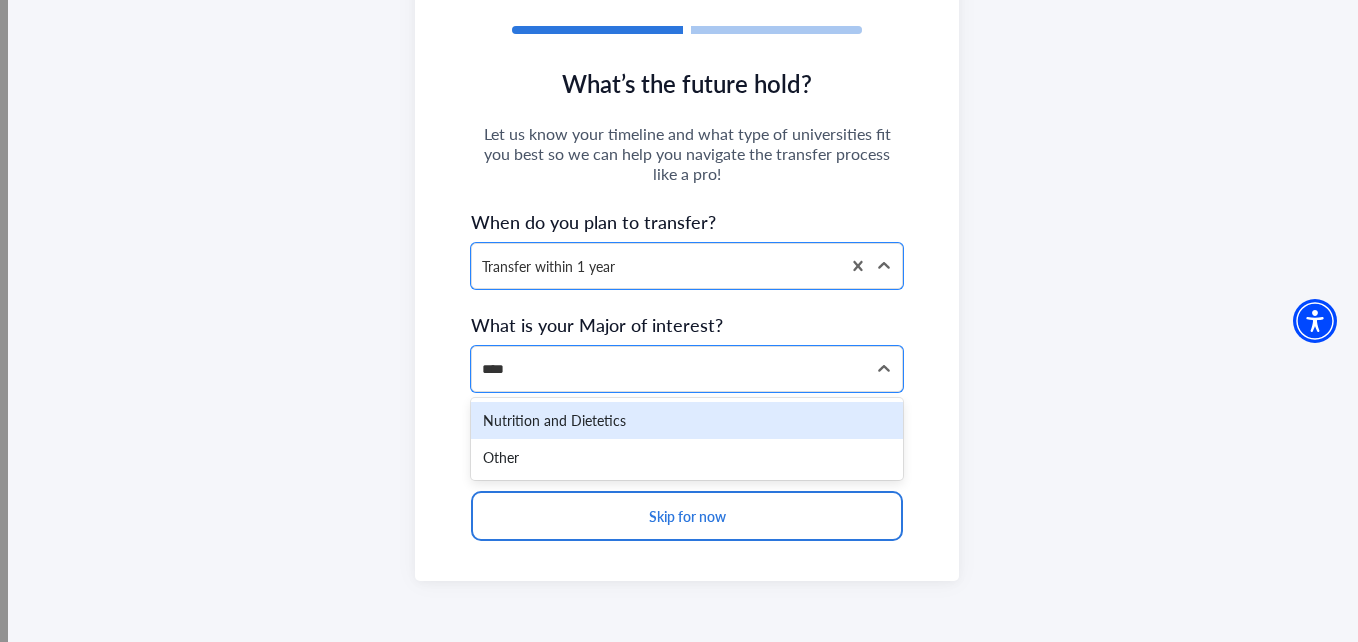 click on "Nutrition and Dietetics" at bounding box center (686, 420) 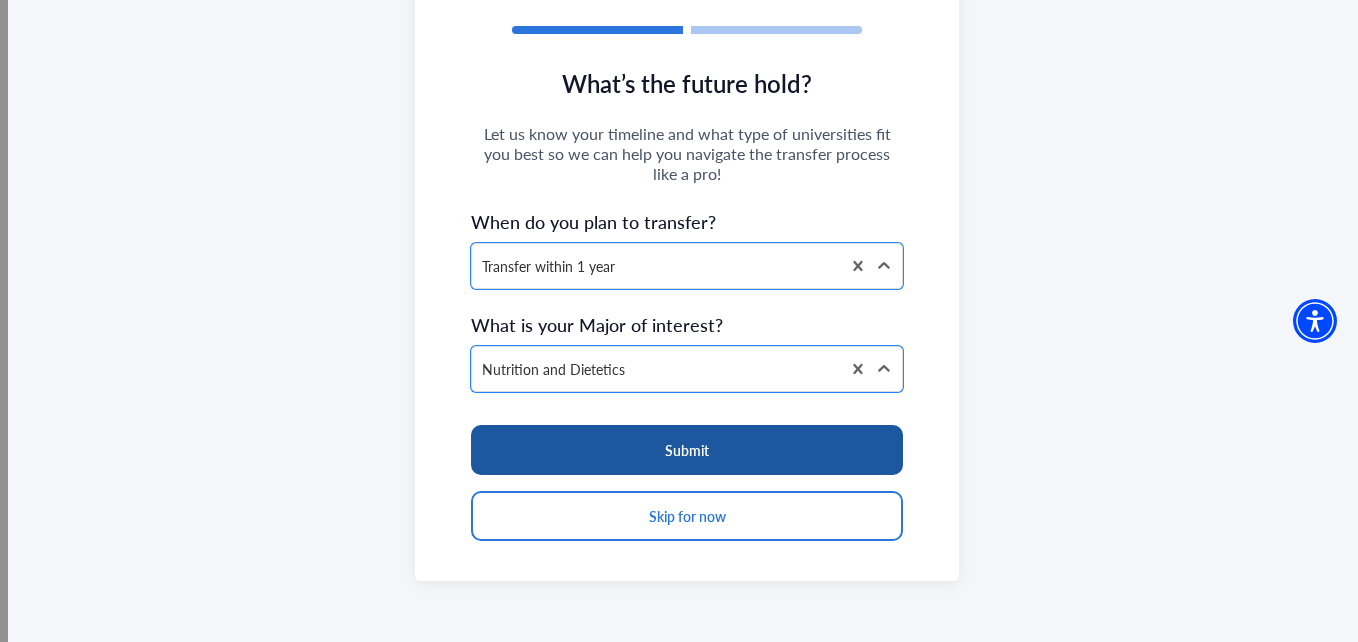 click on "Submit" at bounding box center (686, 450) 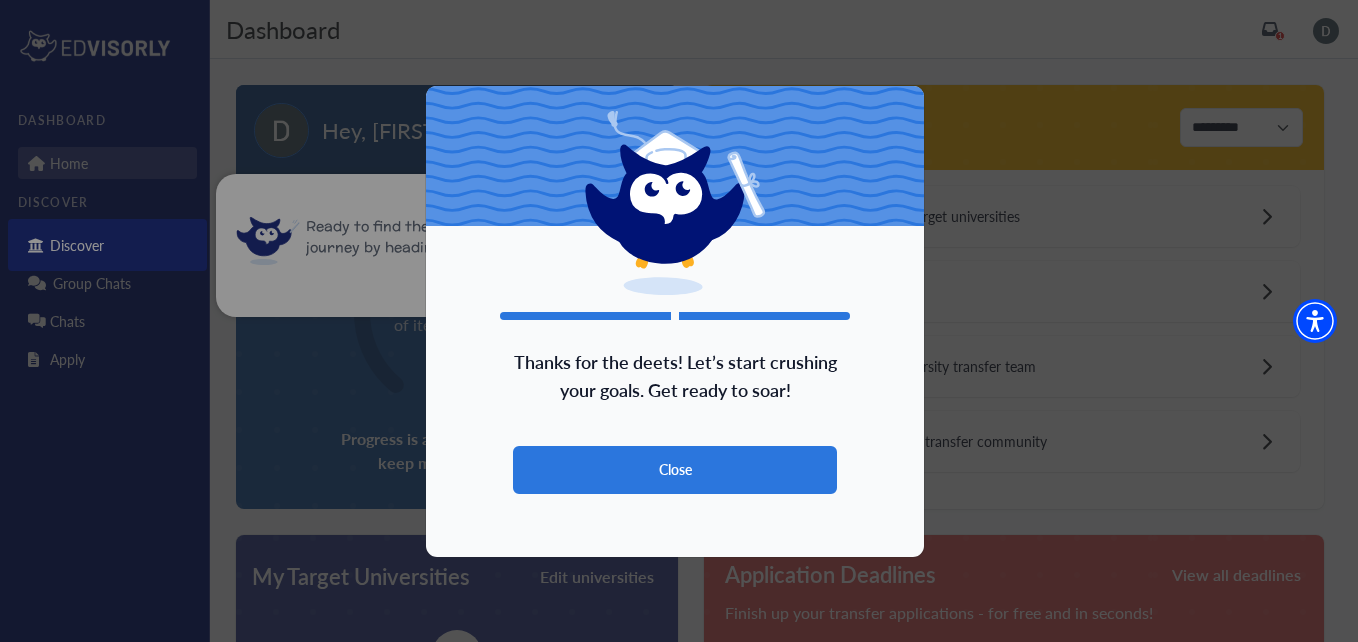 click on "Close" at bounding box center (675, 470) 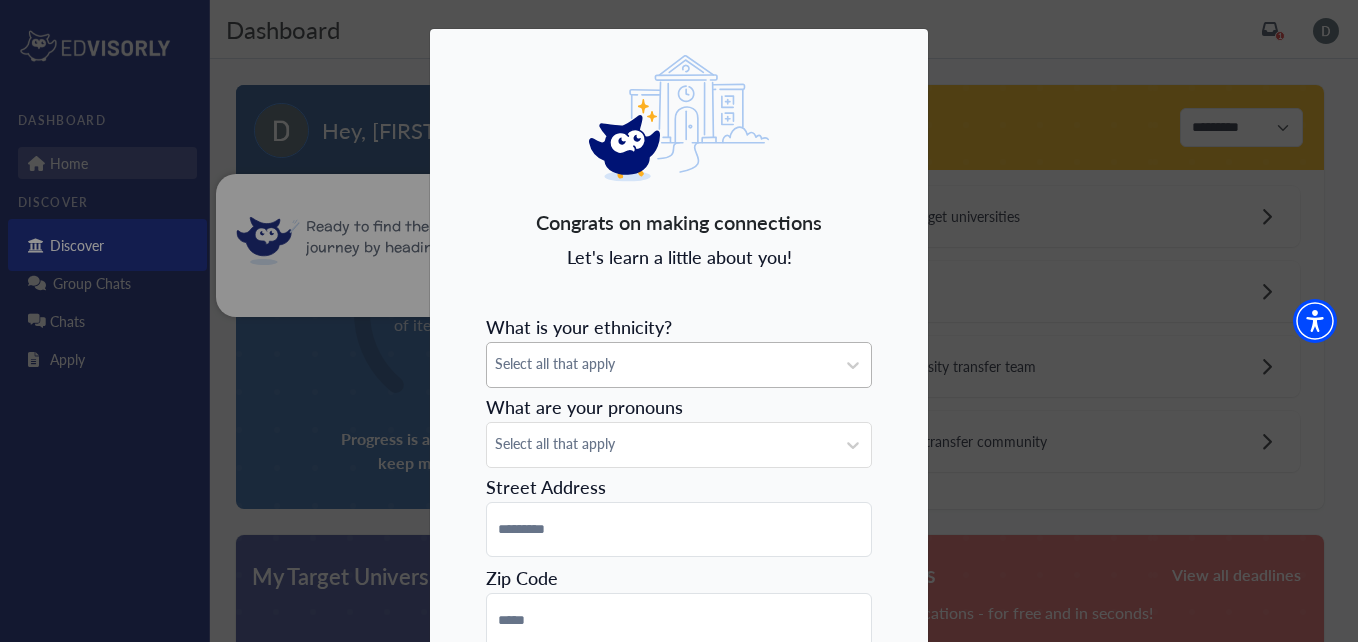 click on "What is your ethnicity? Select all that apply What are your pronouns Select all that apply Street Address Zip Code Continue Skip" at bounding box center (679, 556) 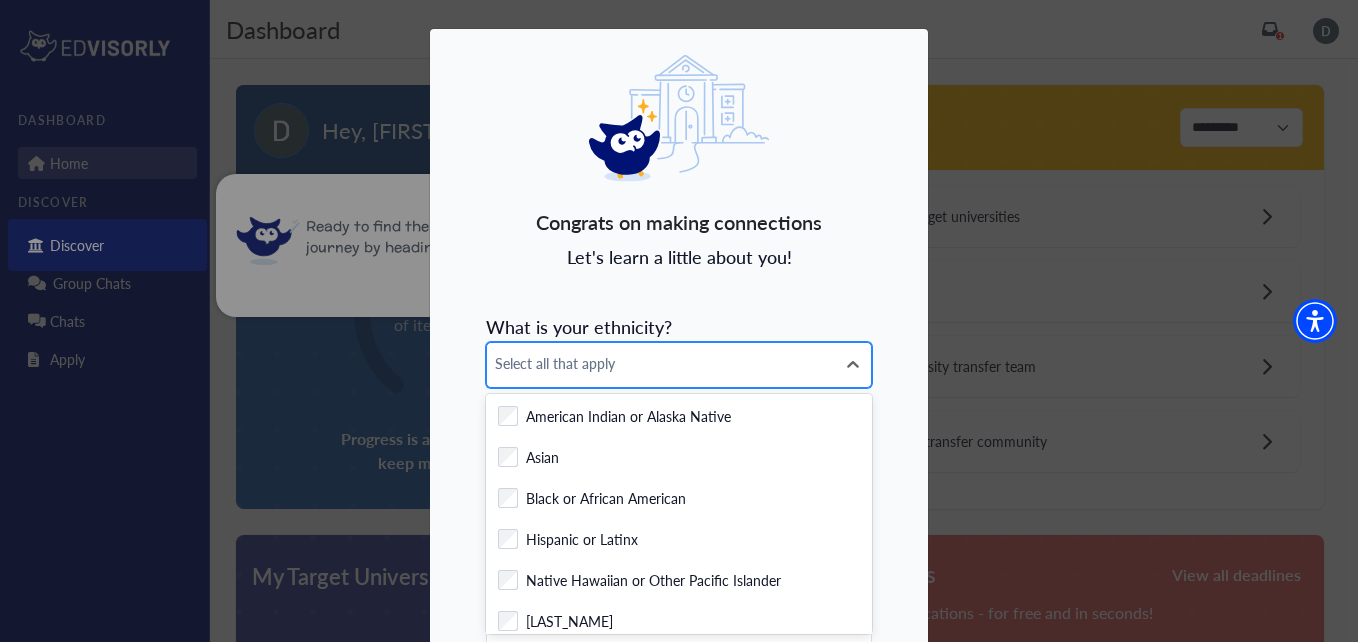 scroll, scrollTop: 55, scrollLeft: 0, axis: vertical 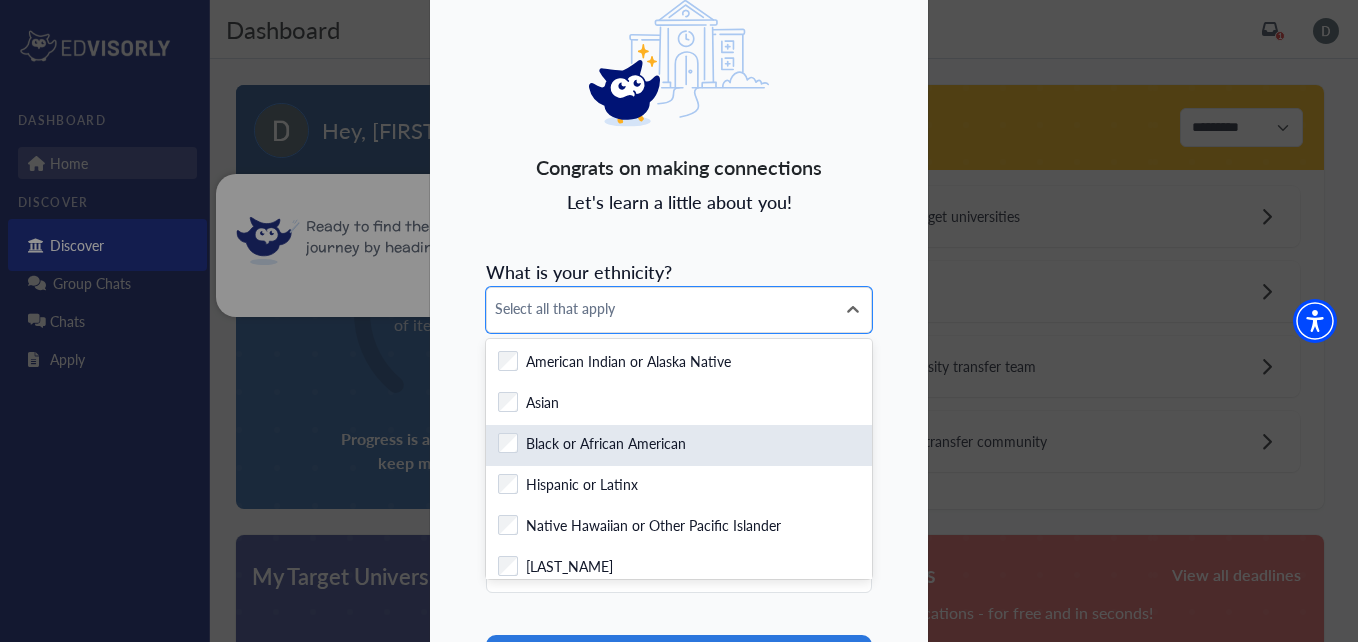 click on "Black or African American" at bounding box center [606, 445] 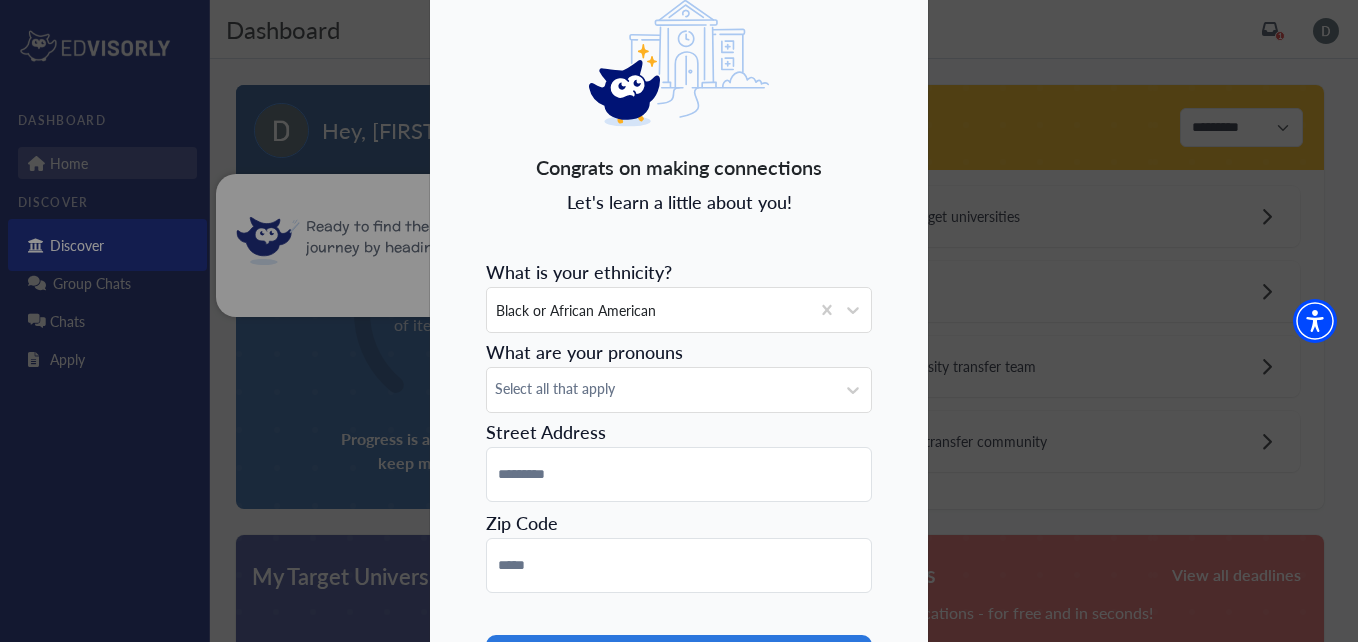 click on "Congrats on making connections Let's learn a little about you! What is your ethnicity? Black or African American What are your pronouns Select all that apply Street Address Zip Code Continue Skip" at bounding box center [679, 389] 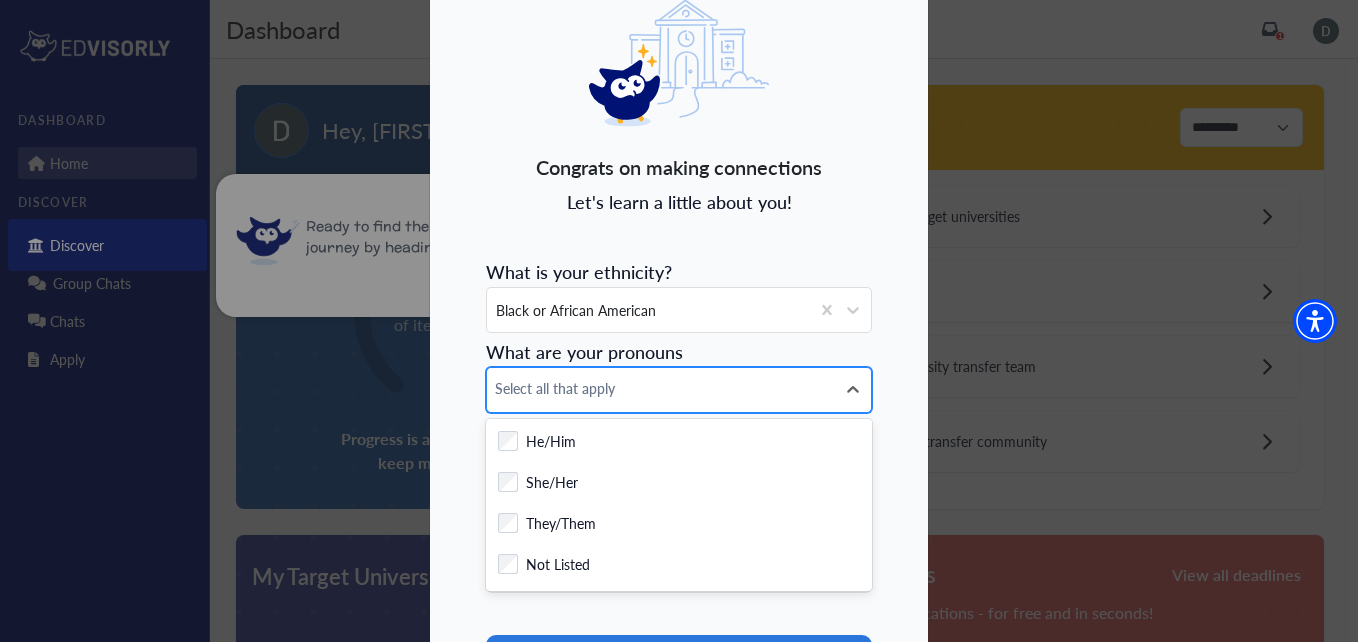 click on "Select all that apply" at bounding box center (661, 388) 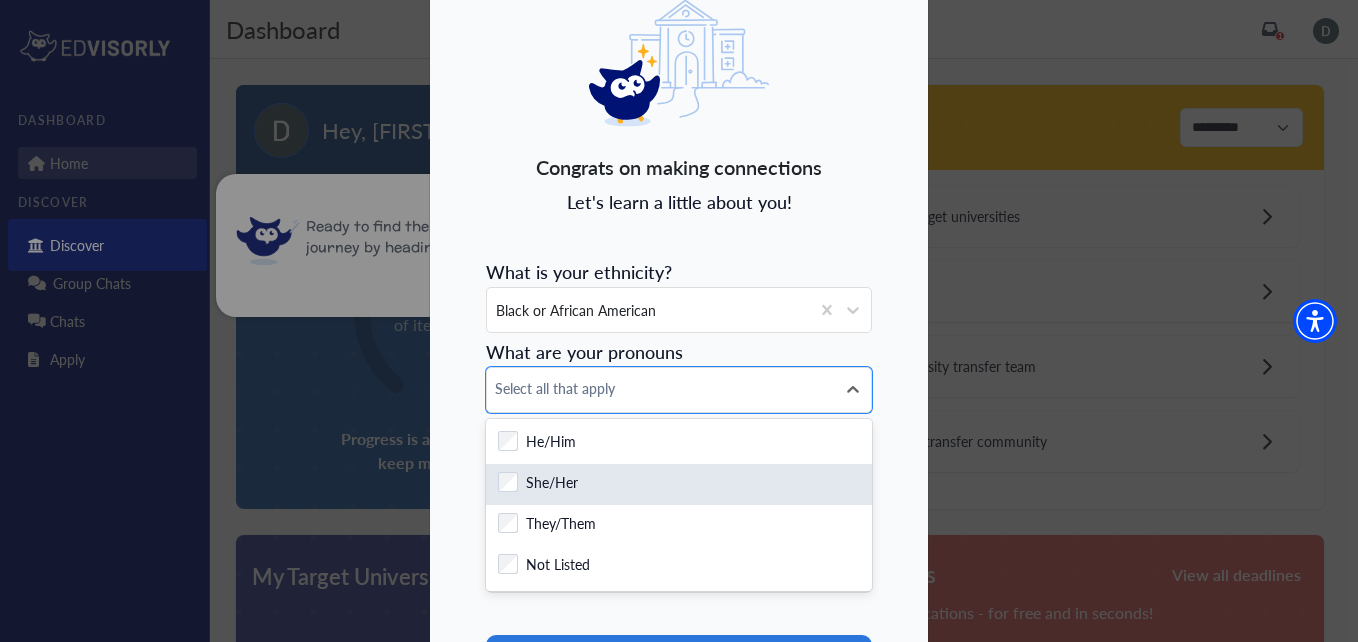 click on "Checkbox field She/Her" at bounding box center (679, 484) 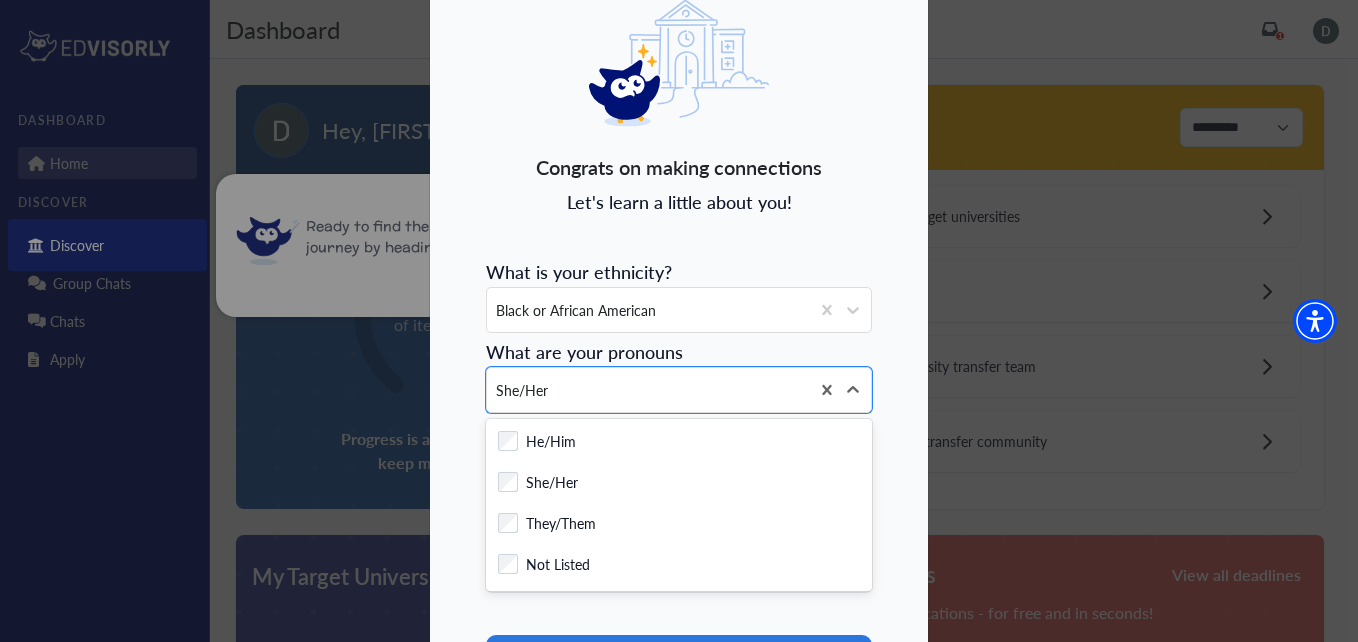 click on "Congrats on making connections Let's learn a little about you! What is your ethnicity? Black or African American What are your pronouns option She/Her, selected. 4 results available. Use Up and Down to choose options, press Enter to select the currently focused option, press Escape to exit the menu, press Tab to select the option and exit the menu. She/Her Checkbox field He/Him Checkbox field She/Her Checkbox field They/Them Checkbox field Not Listed Street Address Zip Code Continue Skip" at bounding box center (679, 389) 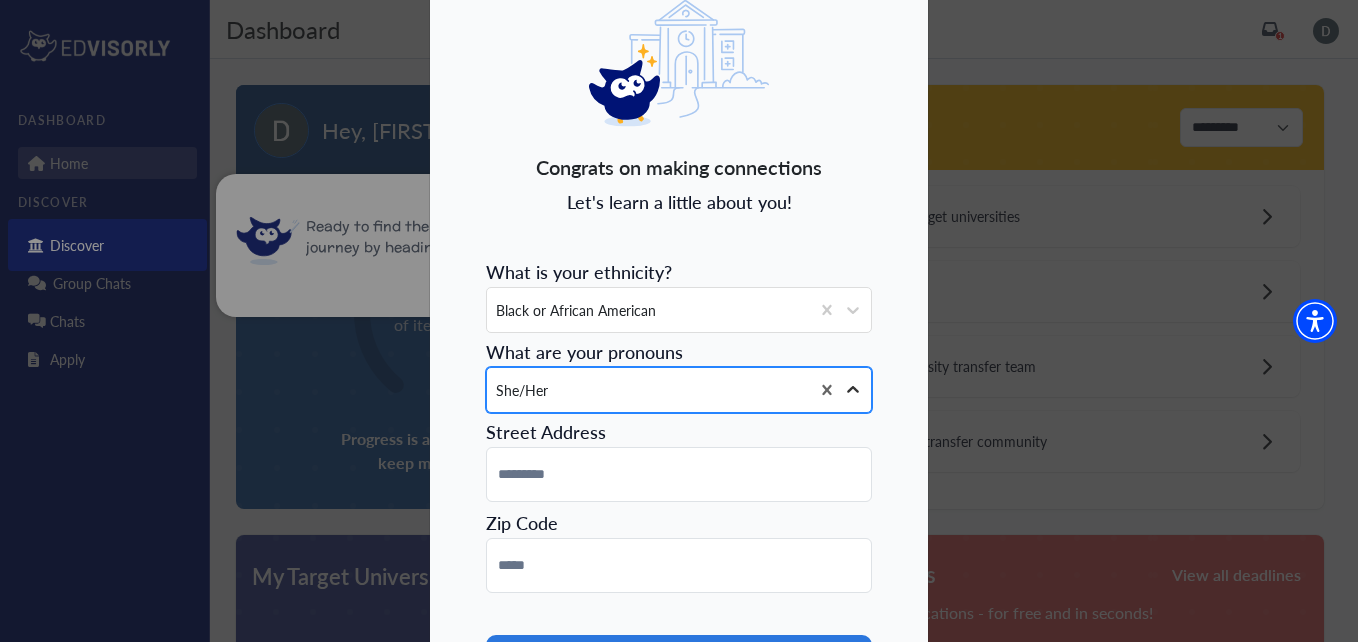 click 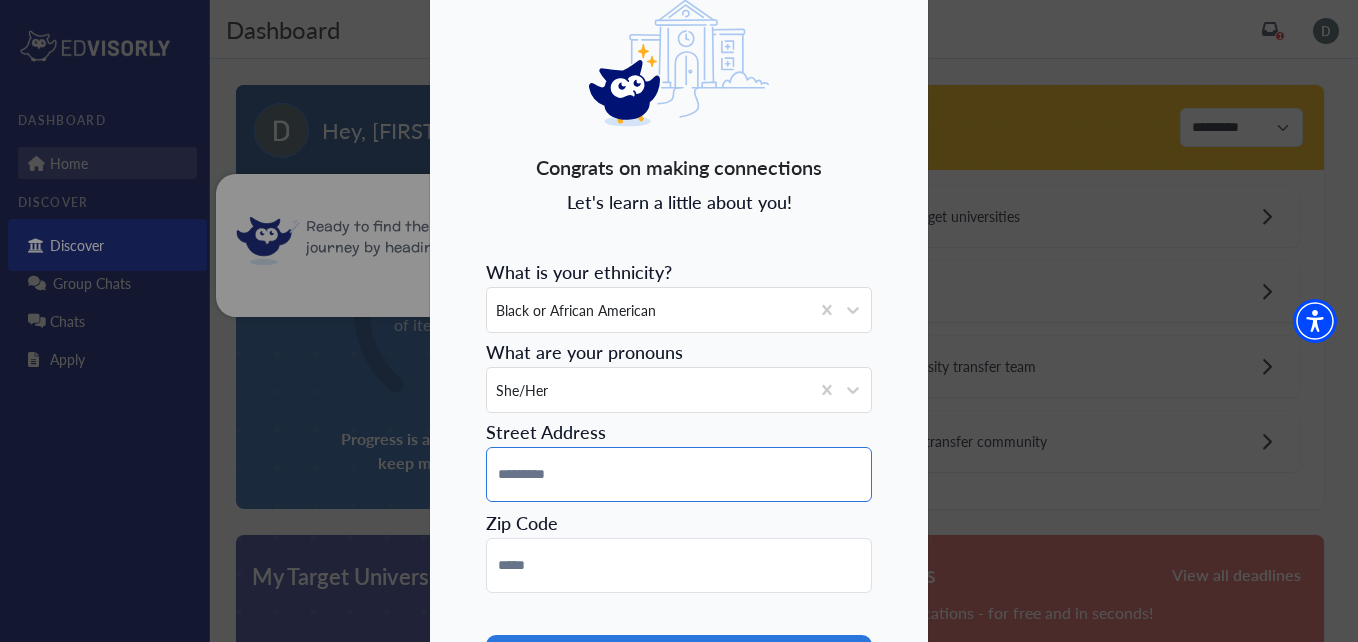 click at bounding box center (679, 474) 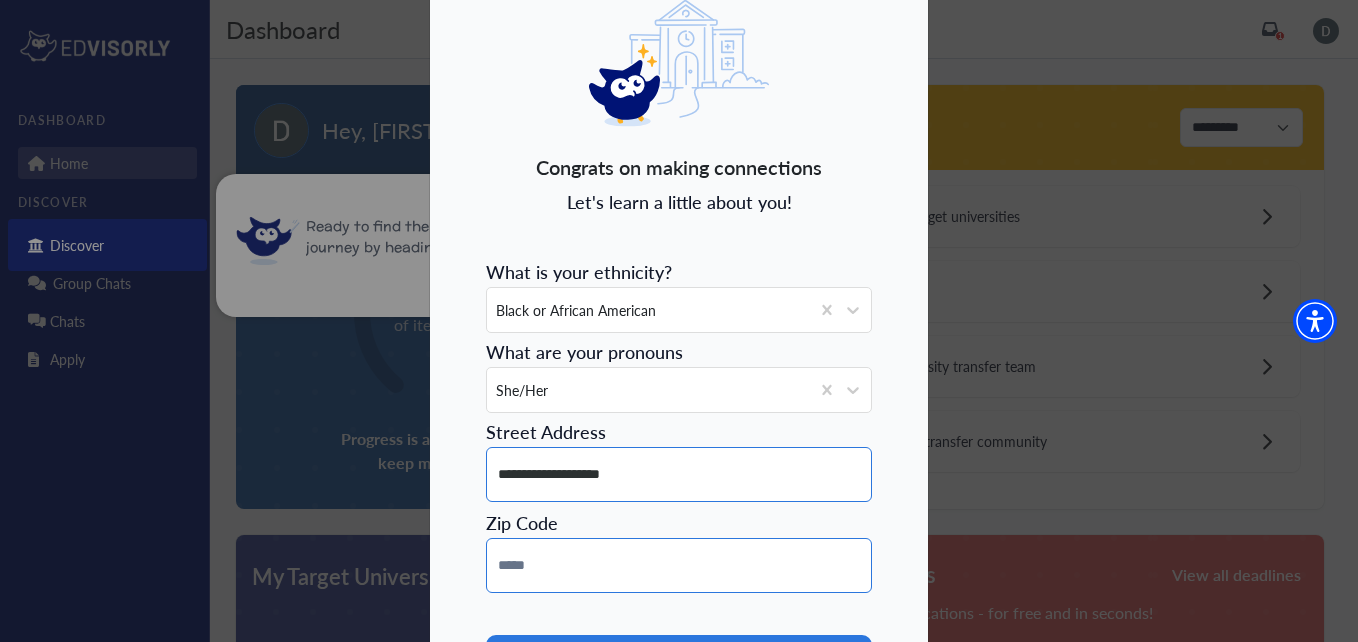 type on "**" 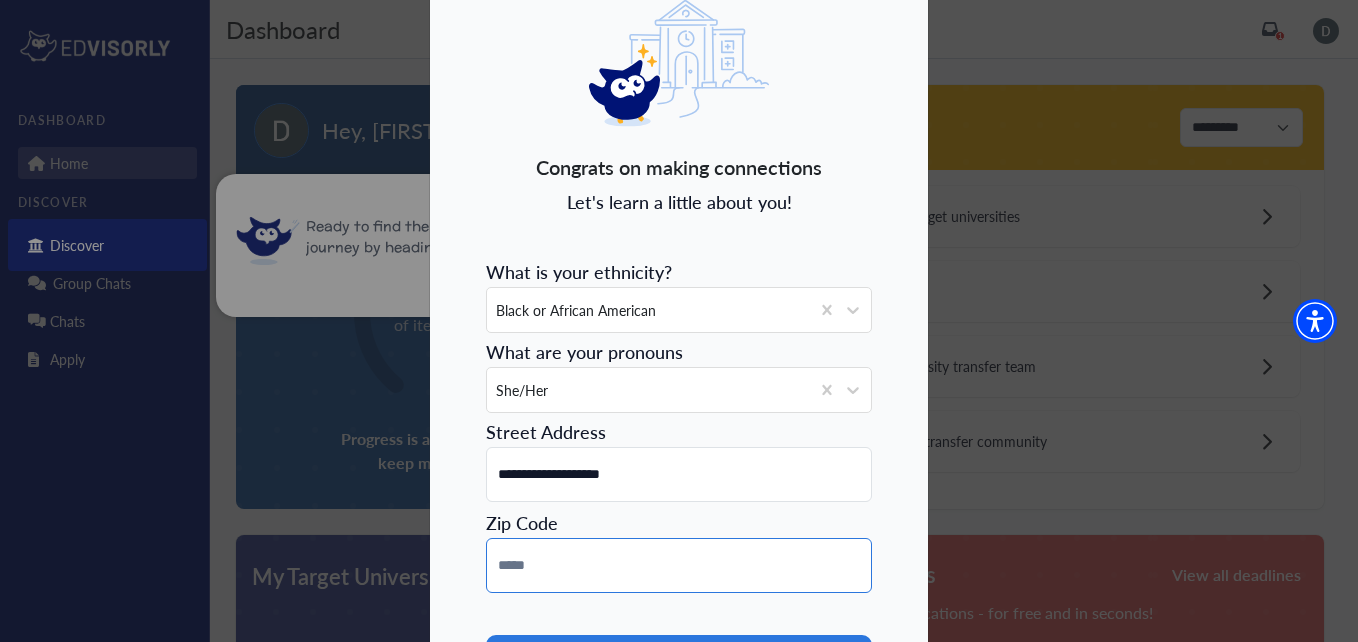 click at bounding box center (679, 565) 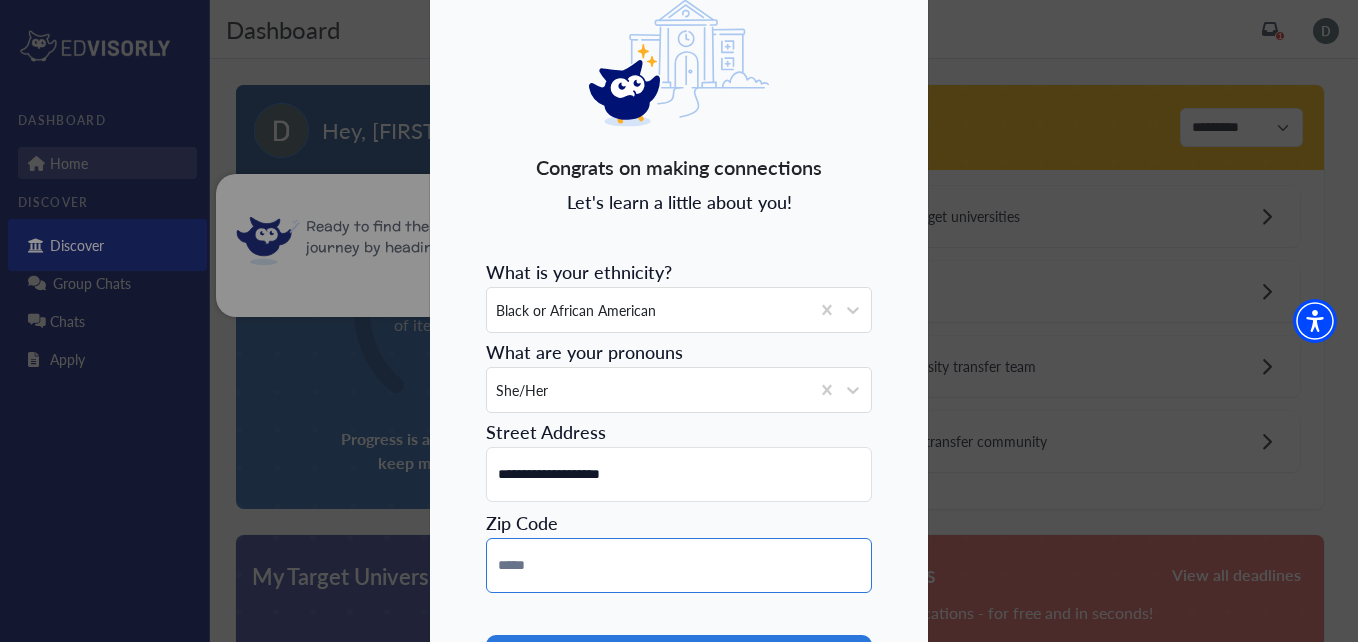 type on "*****" 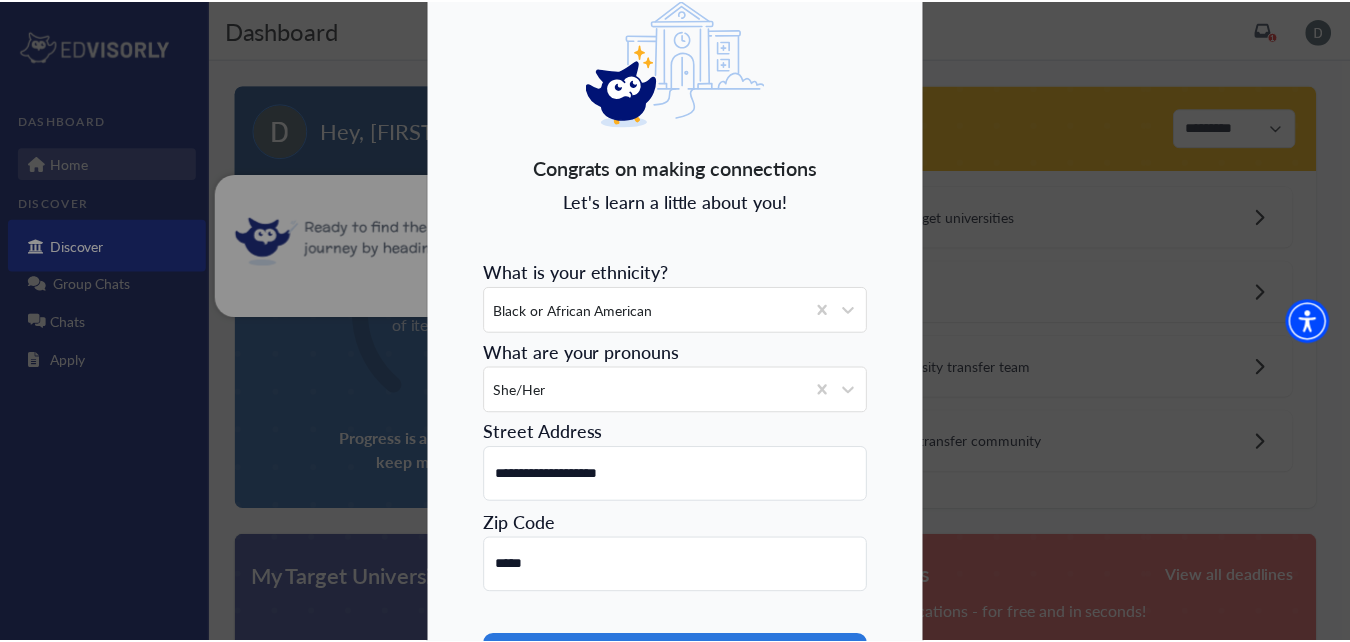 scroll, scrollTop: 239, scrollLeft: 0, axis: vertical 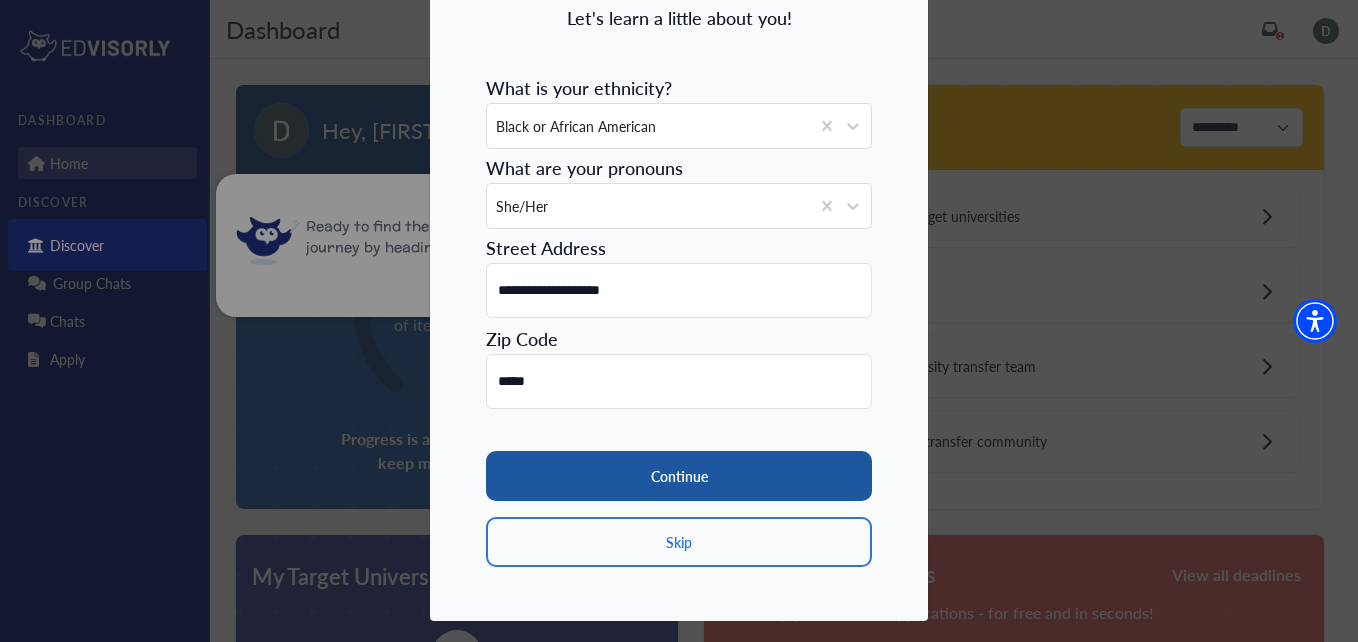 click on "Continue" at bounding box center [679, 476] 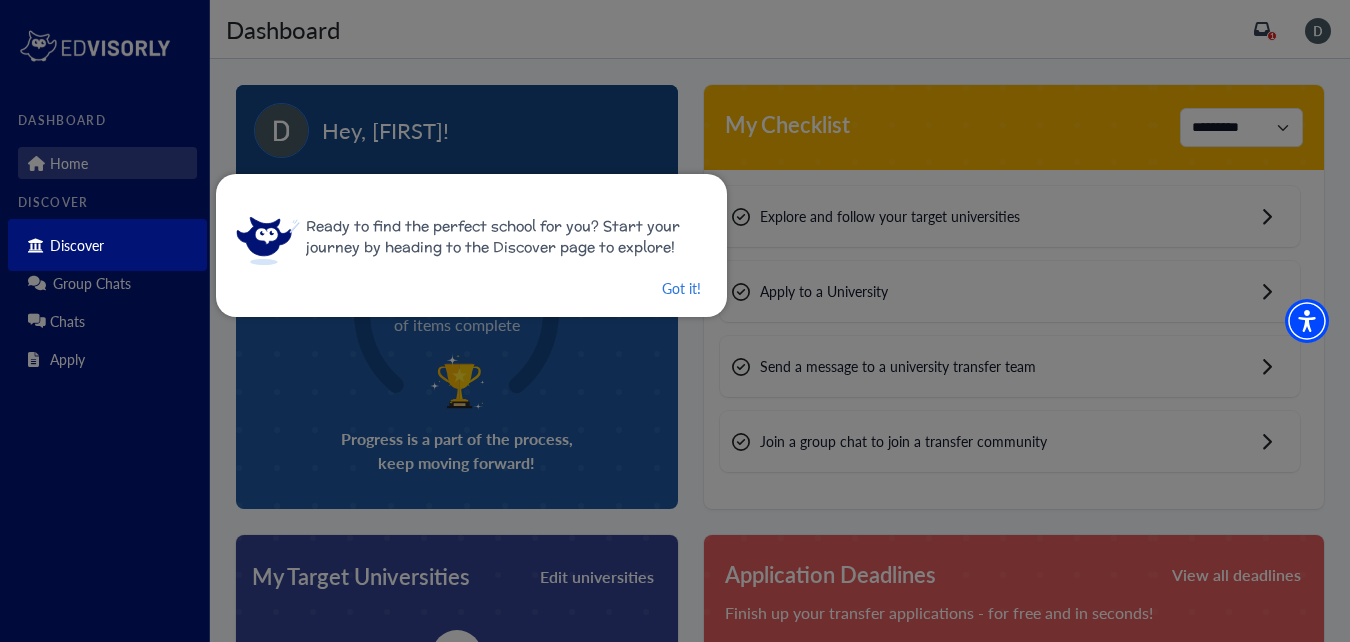 click on "Got it!" at bounding box center [469, 288] 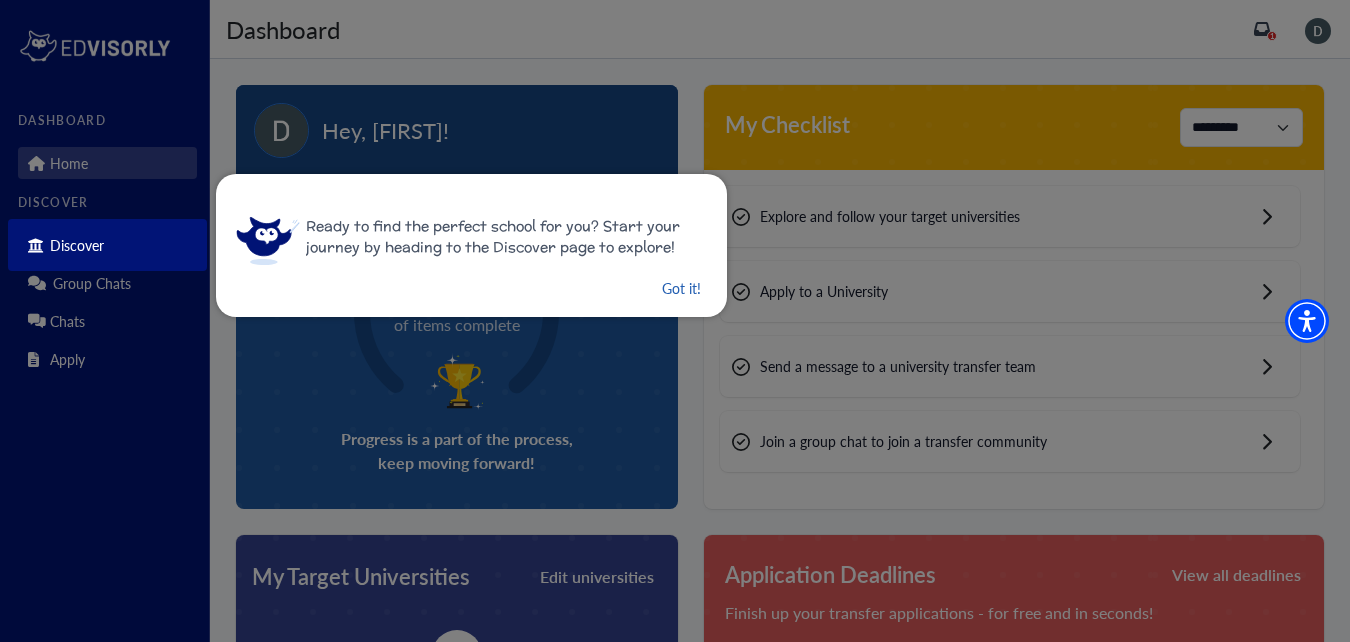 click on "Got it!" at bounding box center (681, 288) 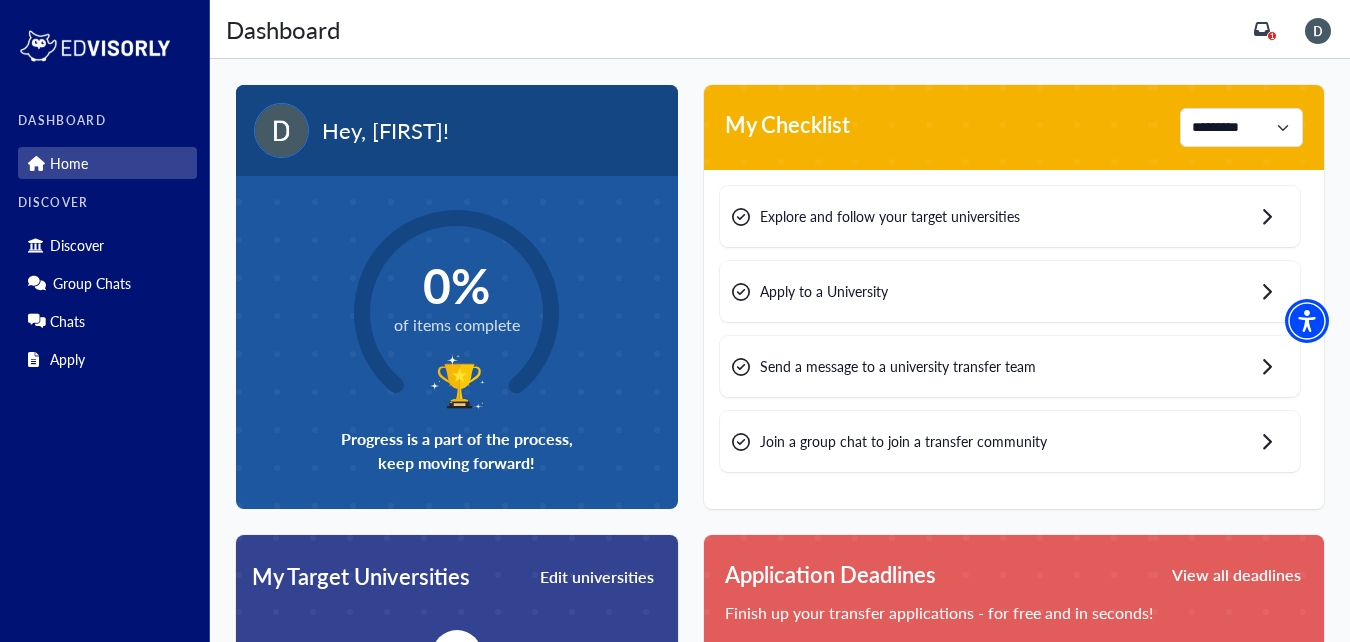 click on "Apply to a University" at bounding box center (1010, 291) 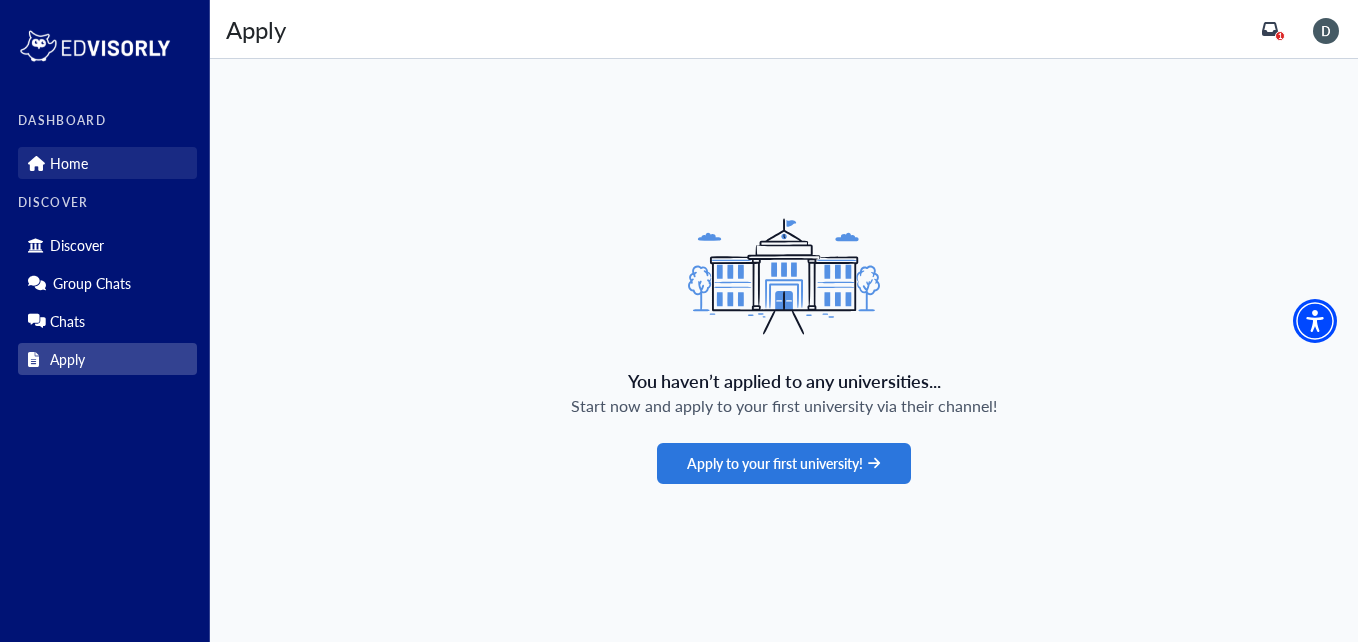 click on "Home" at bounding box center [107, 163] 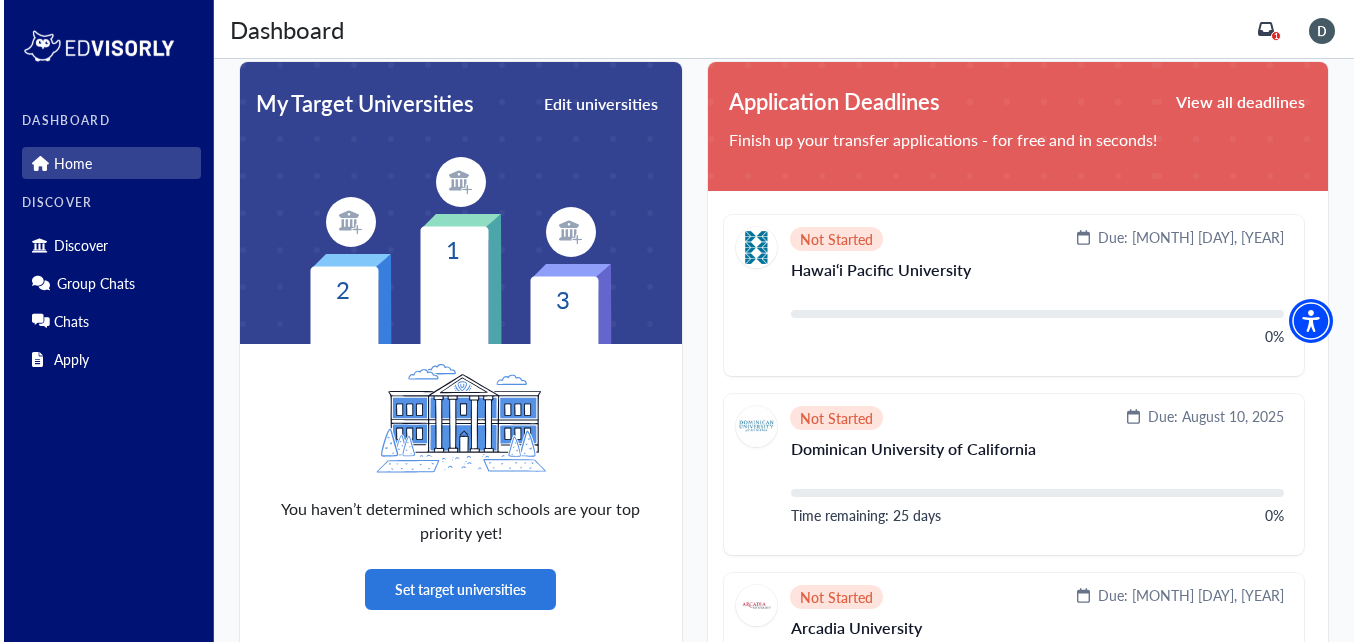 scroll, scrollTop: 623, scrollLeft: 0, axis: vertical 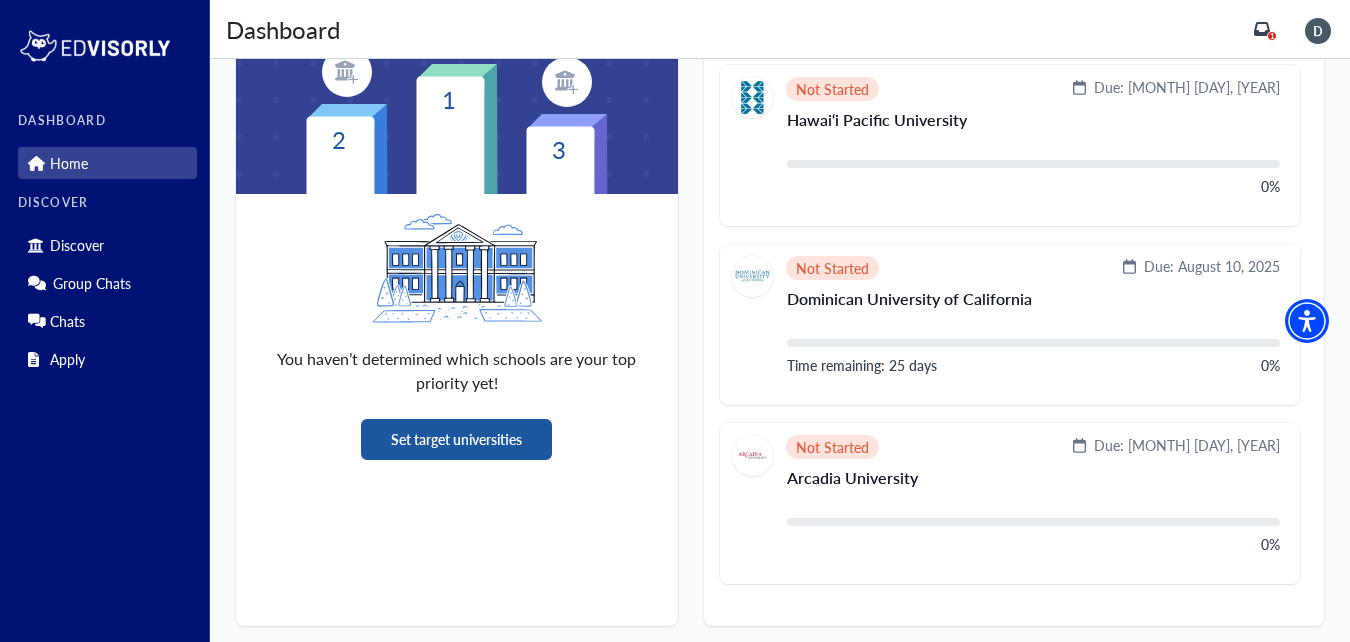 click on "Set target universities" at bounding box center [456, 439] 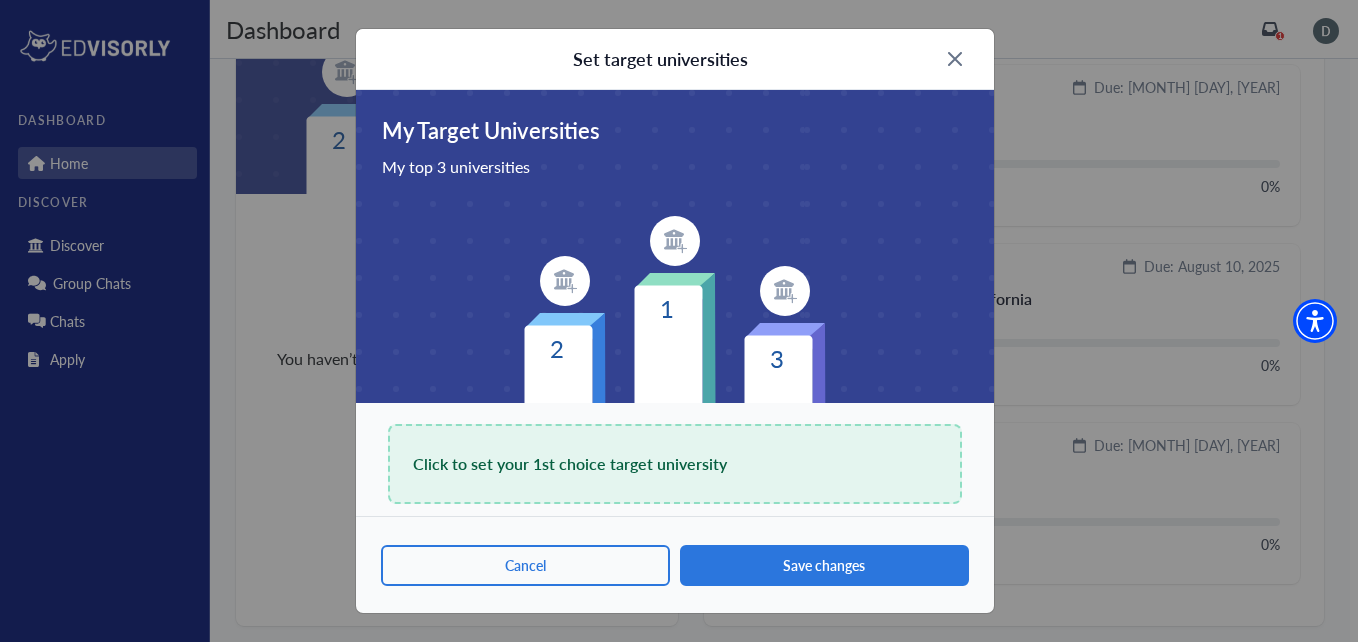 click on "Click to set your 1st choice target university" at bounding box center (675, 464) 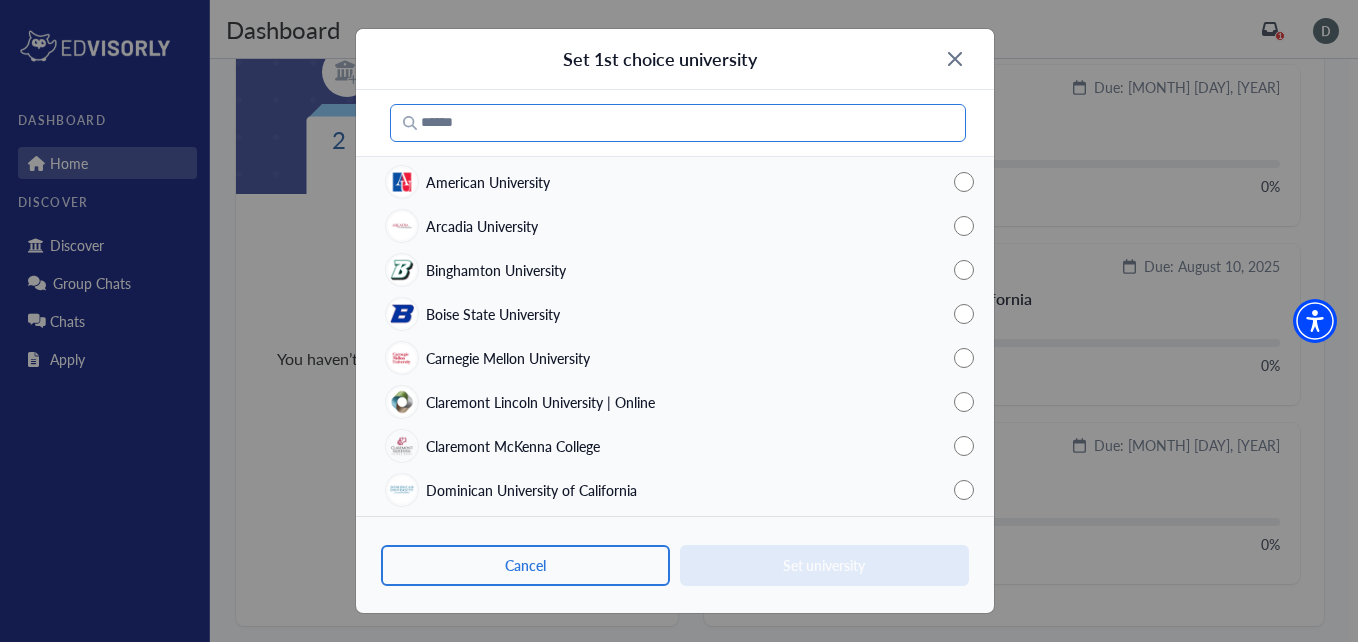 click at bounding box center (678, 123) 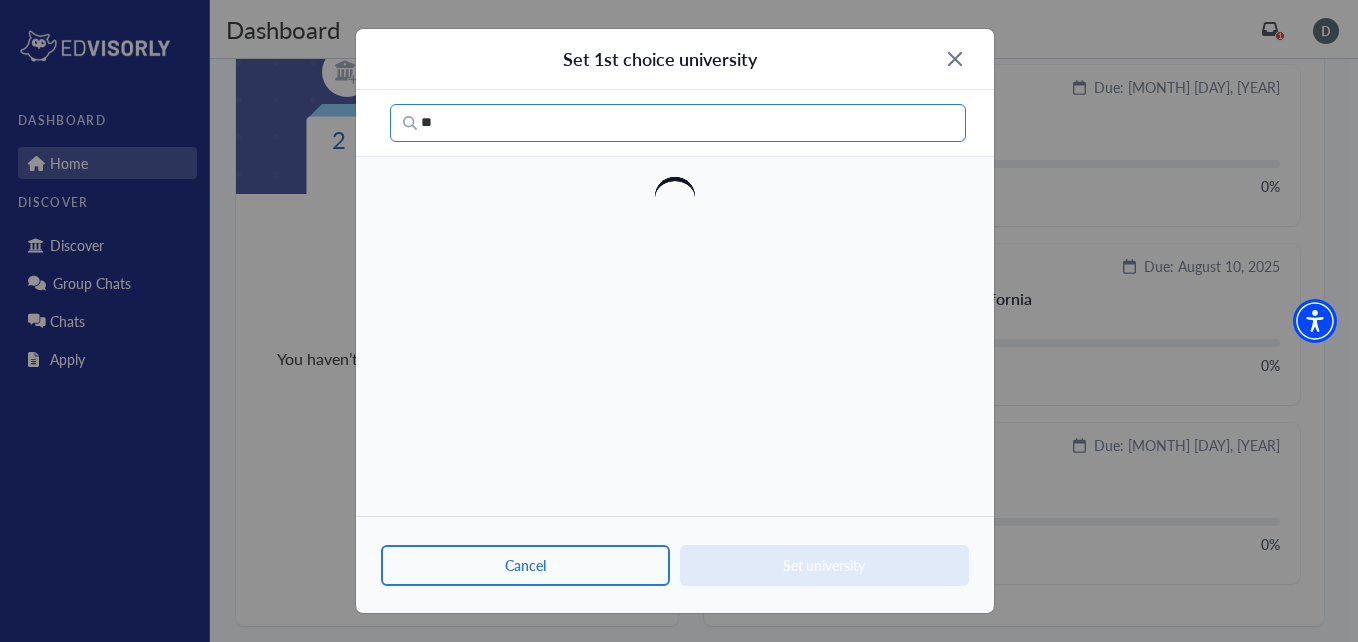 type on "*" 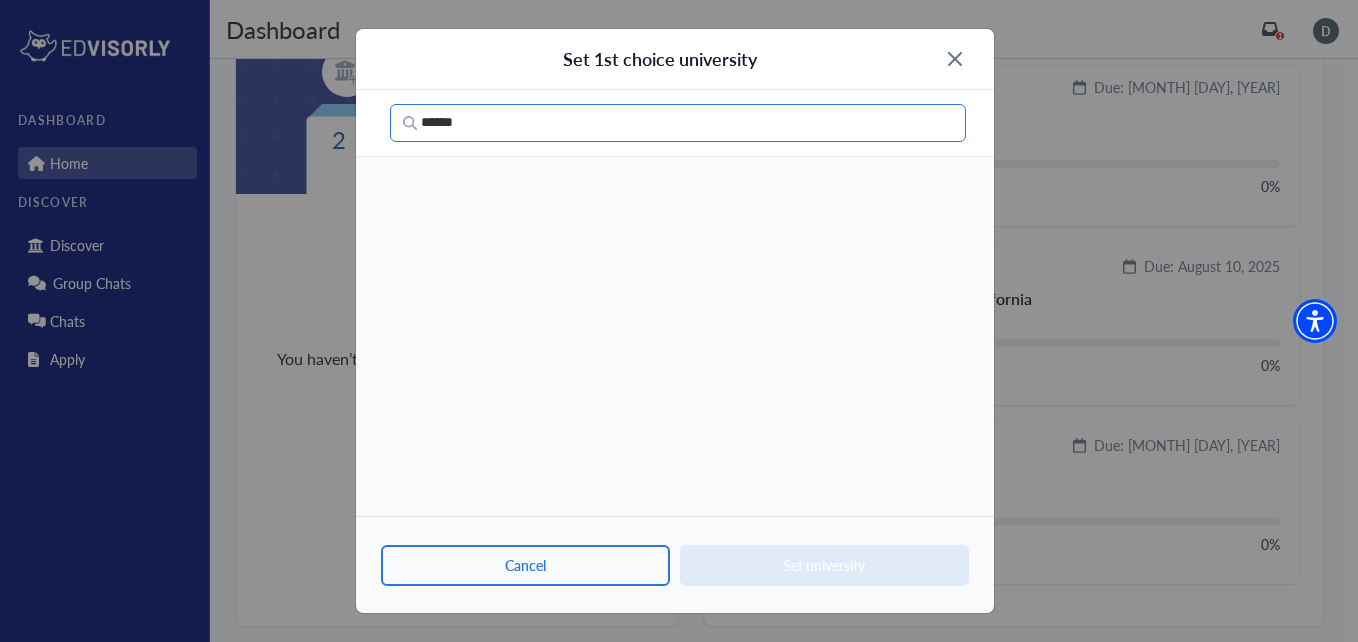 type on "******" 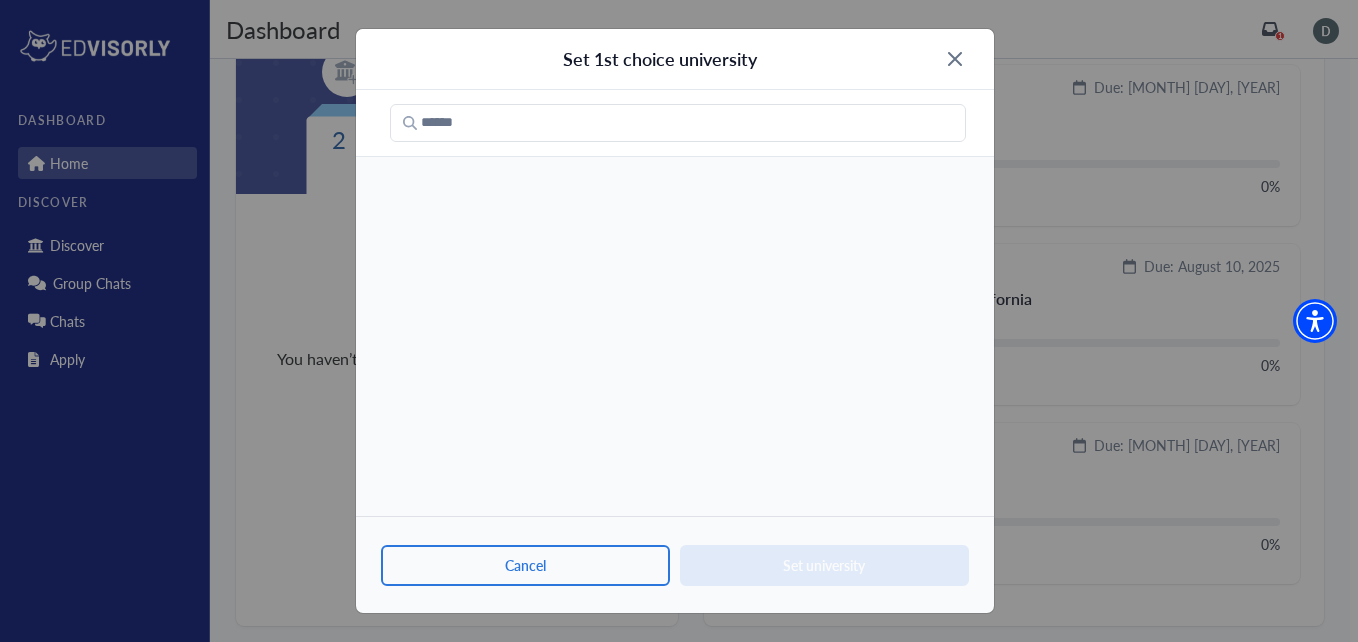 click on "Set 1st choice university" at bounding box center [675, 59] 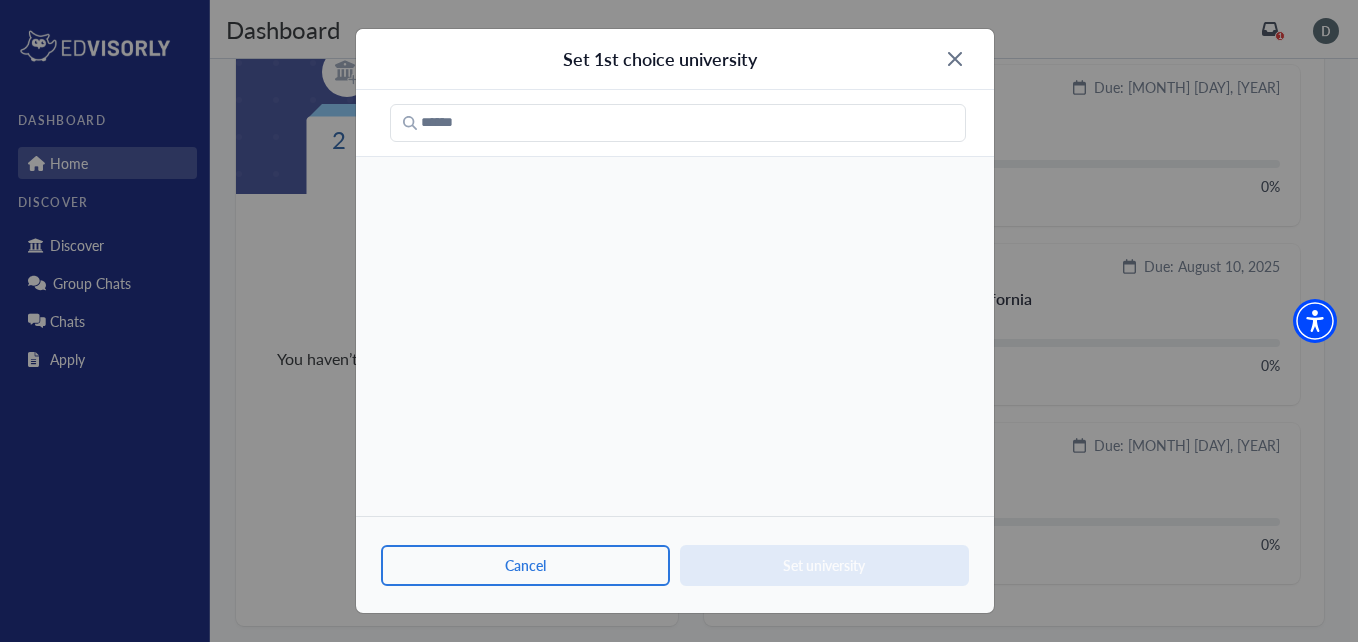 click on "Set 1st choice university" at bounding box center [675, 59] 